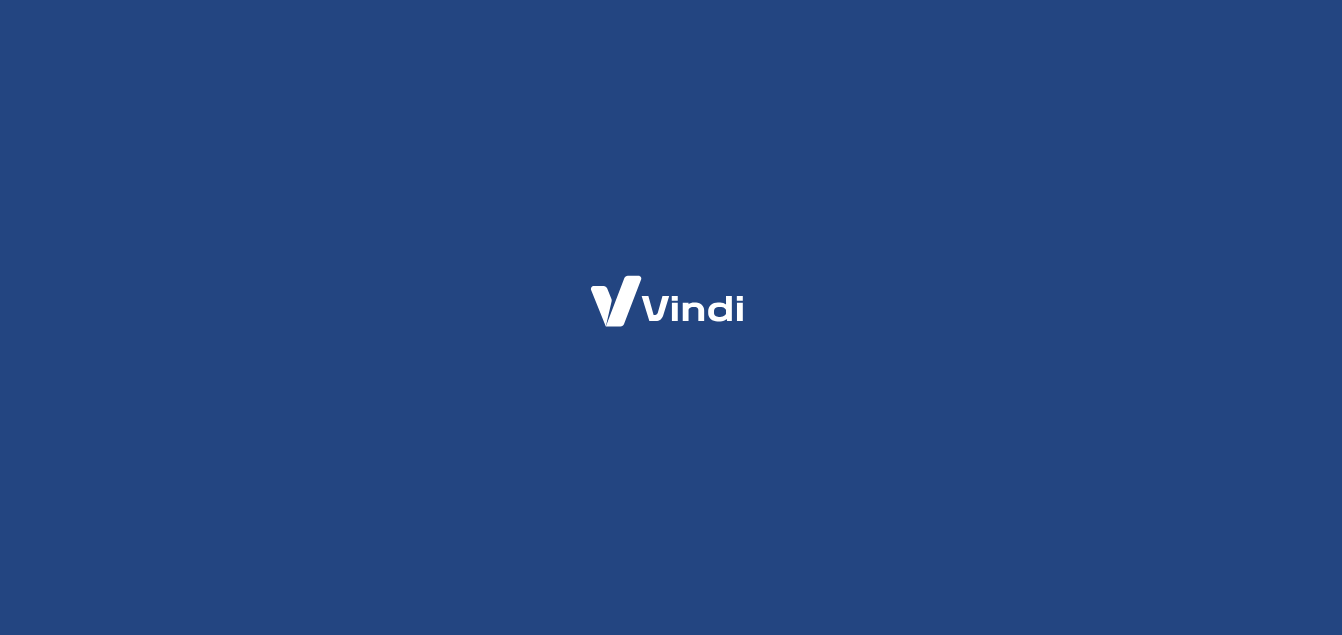 scroll, scrollTop: 0, scrollLeft: 0, axis: both 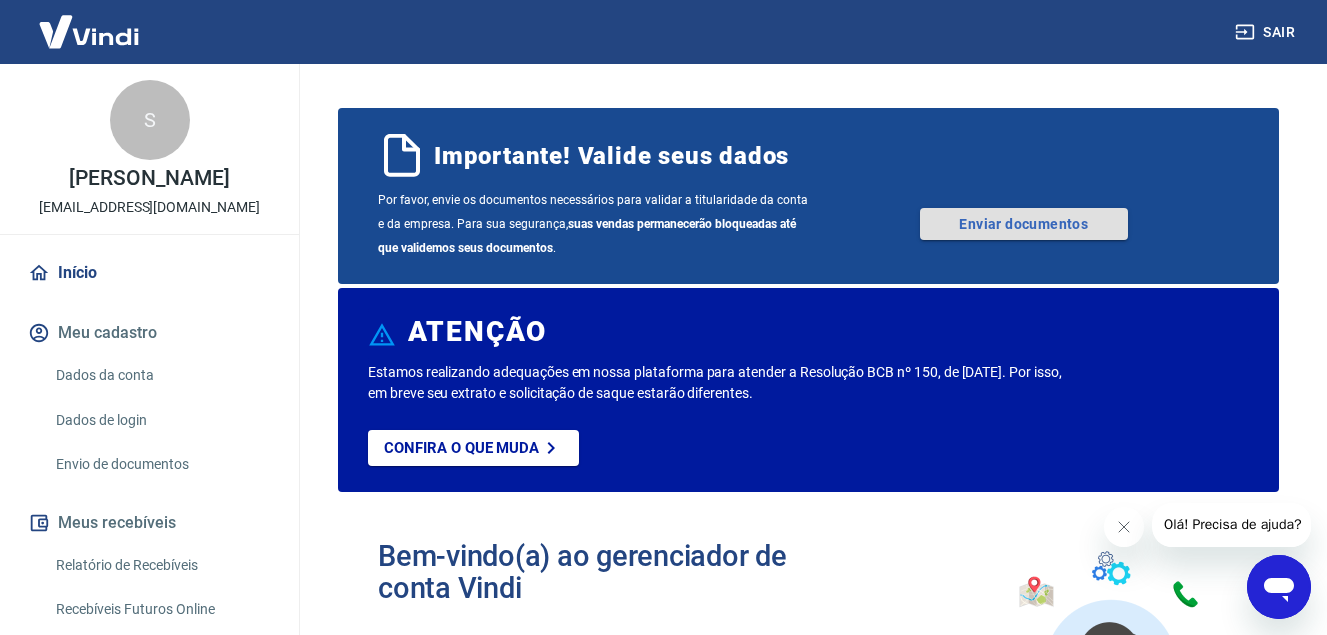 click on "Enviar documentos" at bounding box center (1024, 224) 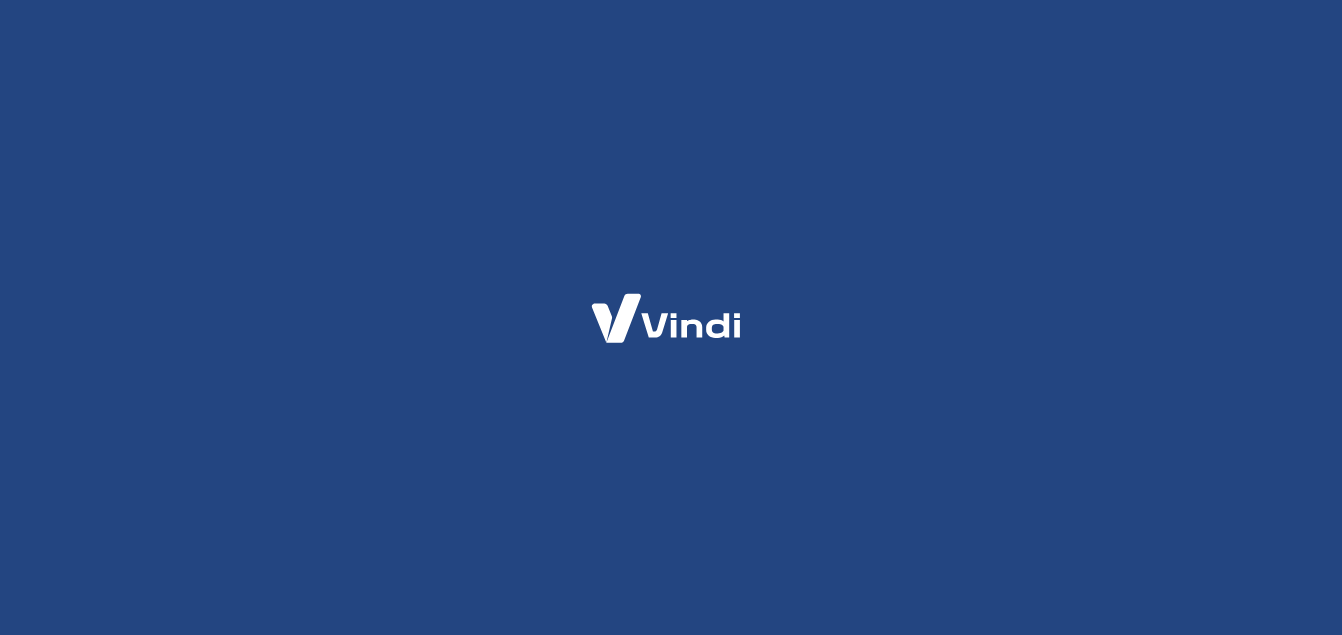 scroll, scrollTop: 0, scrollLeft: 0, axis: both 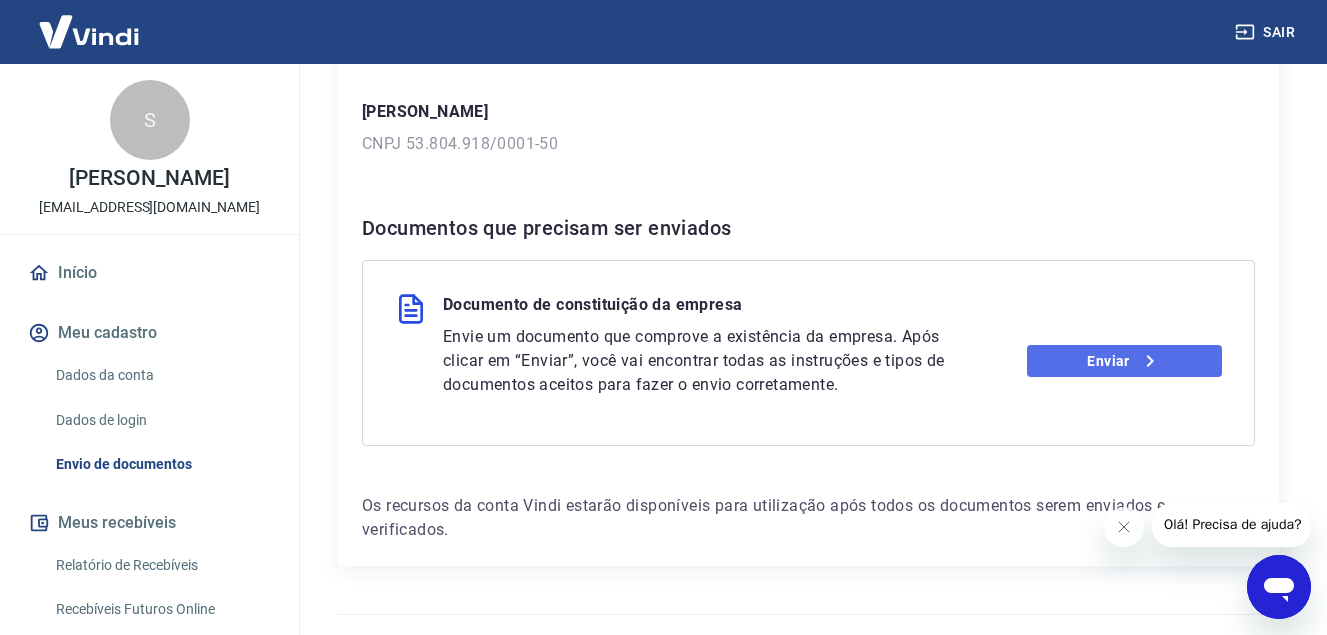 click on "Enviar" at bounding box center [1124, 361] 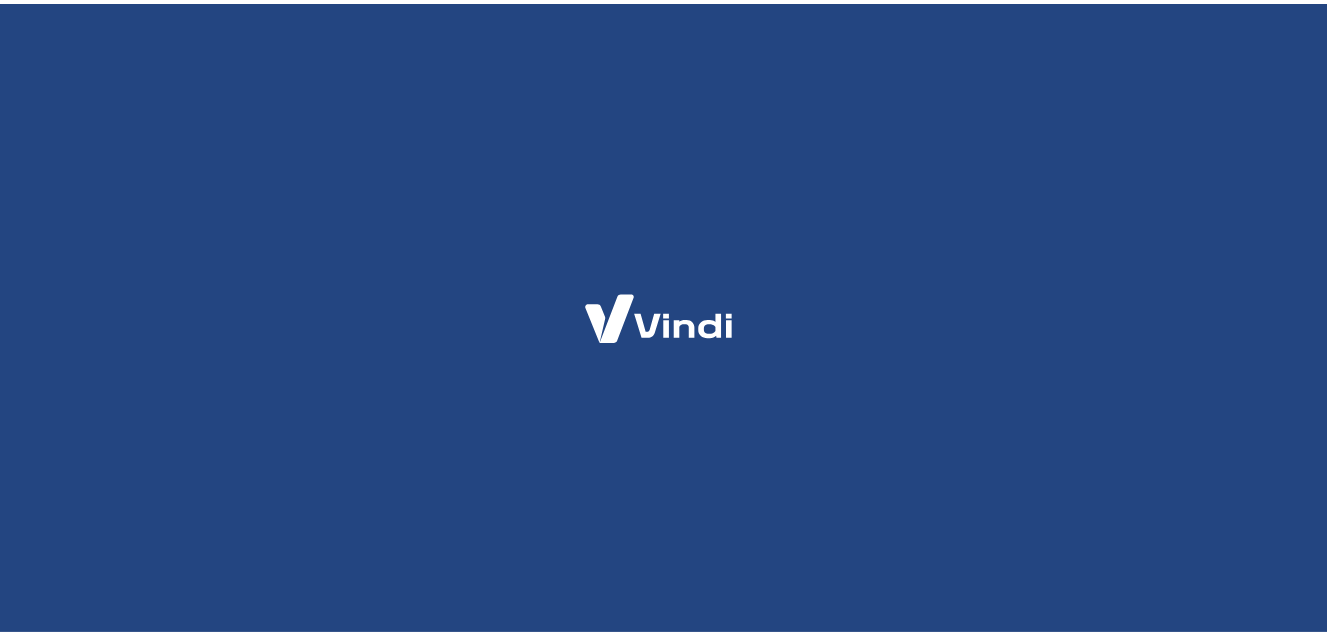 scroll, scrollTop: 0, scrollLeft: 0, axis: both 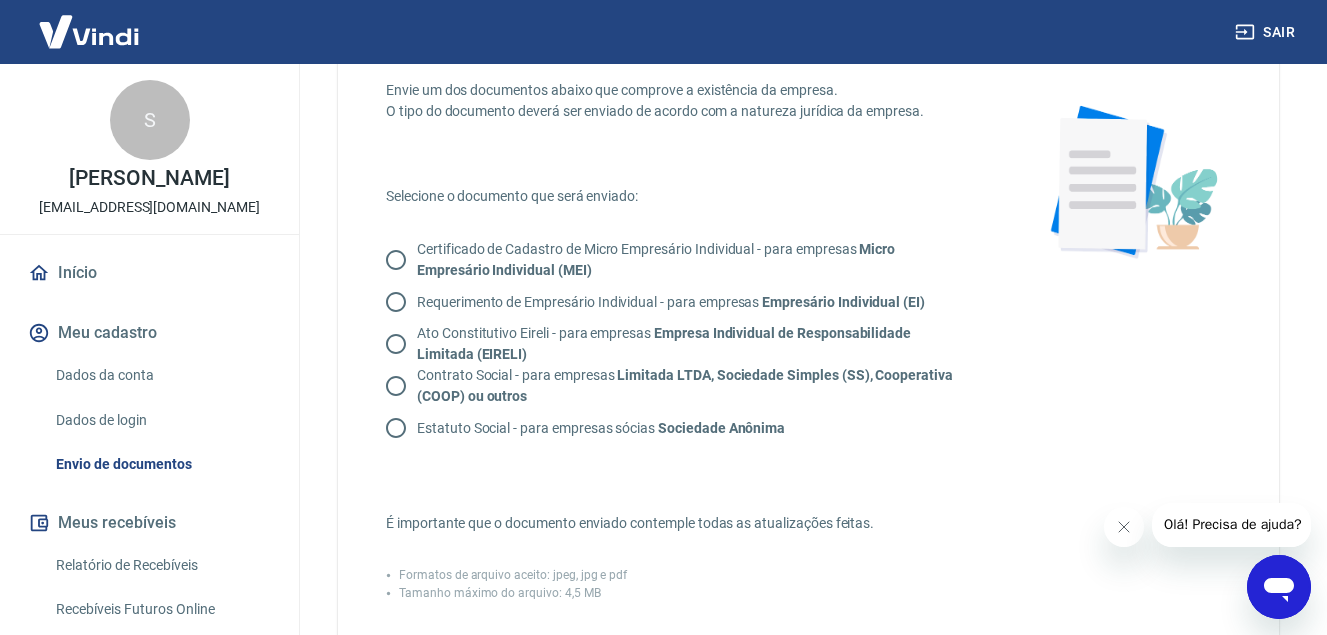 click on "Certificado de Cadastro de Micro Empresário Individual - para empresas   Micro Empresário Individual (MEI)" at bounding box center (396, 260) 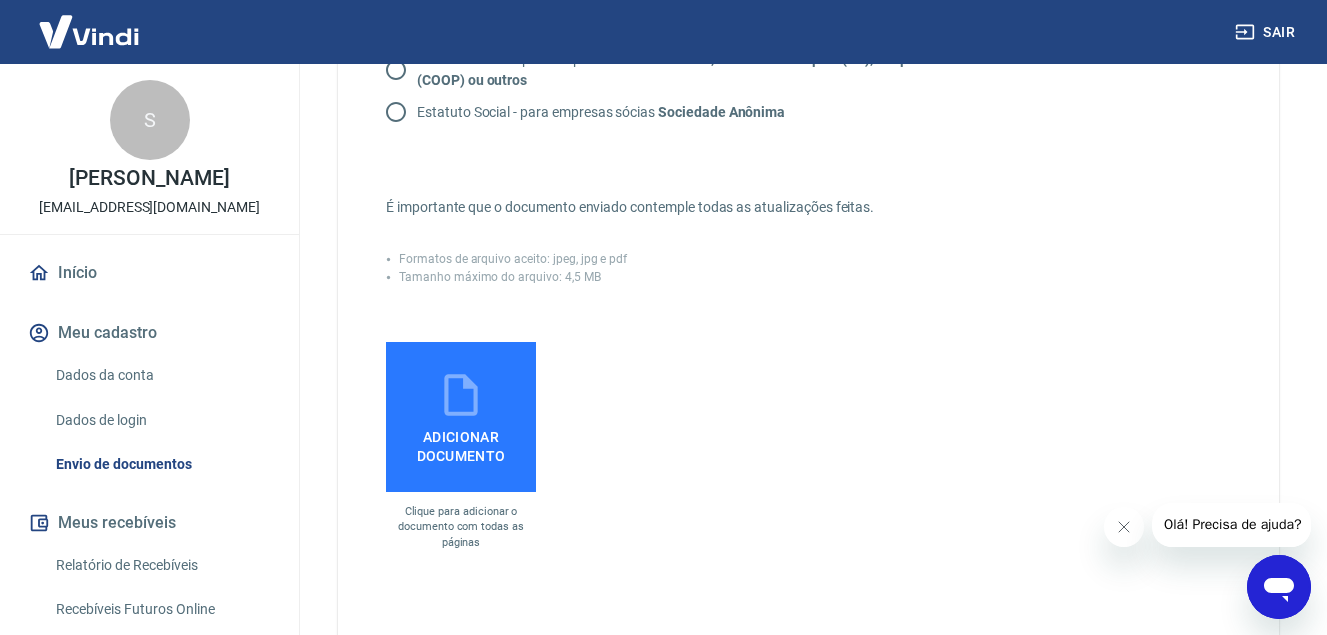 scroll, scrollTop: 433, scrollLeft: 0, axis: vertical 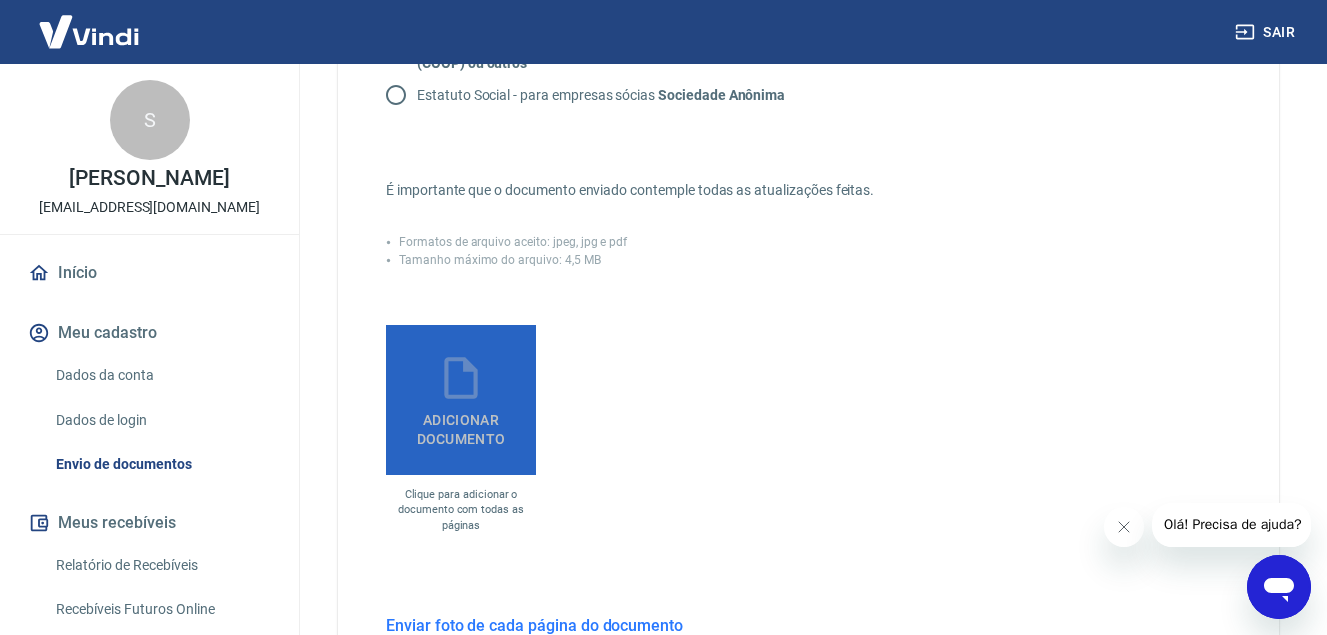 click on "Adicionar documento" at bounding box center [461, 425] 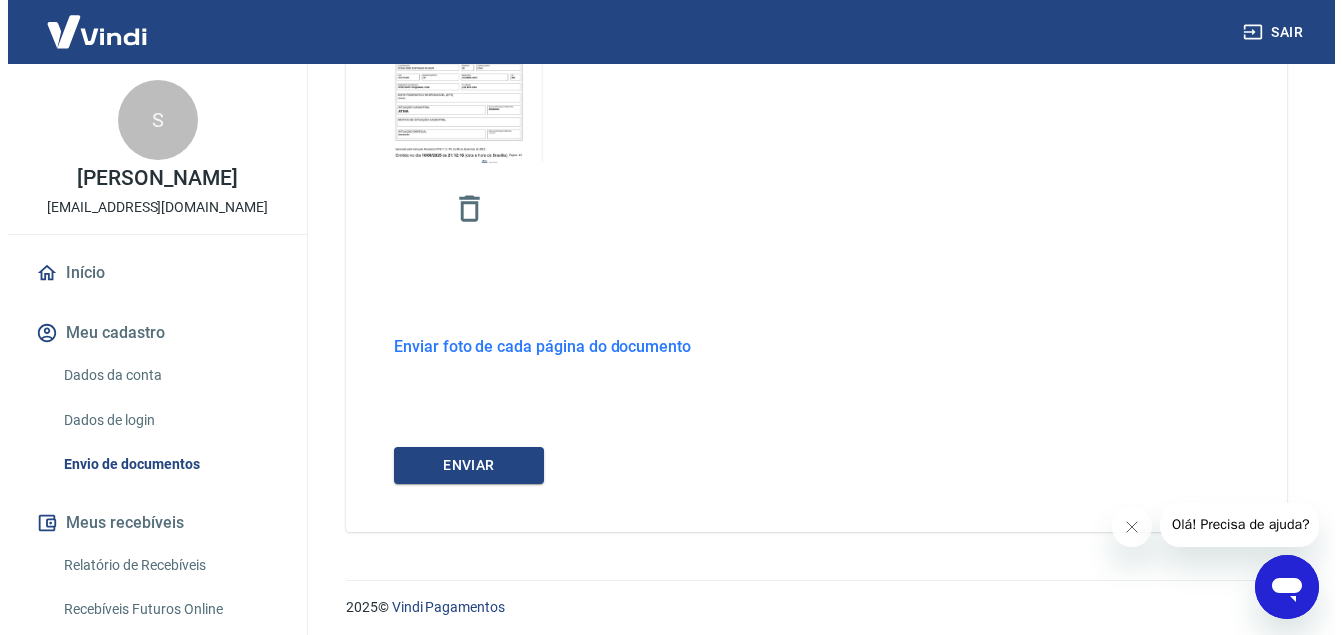 scroll, scrollTop: 752, scrollLeft: 0, axis: vertical 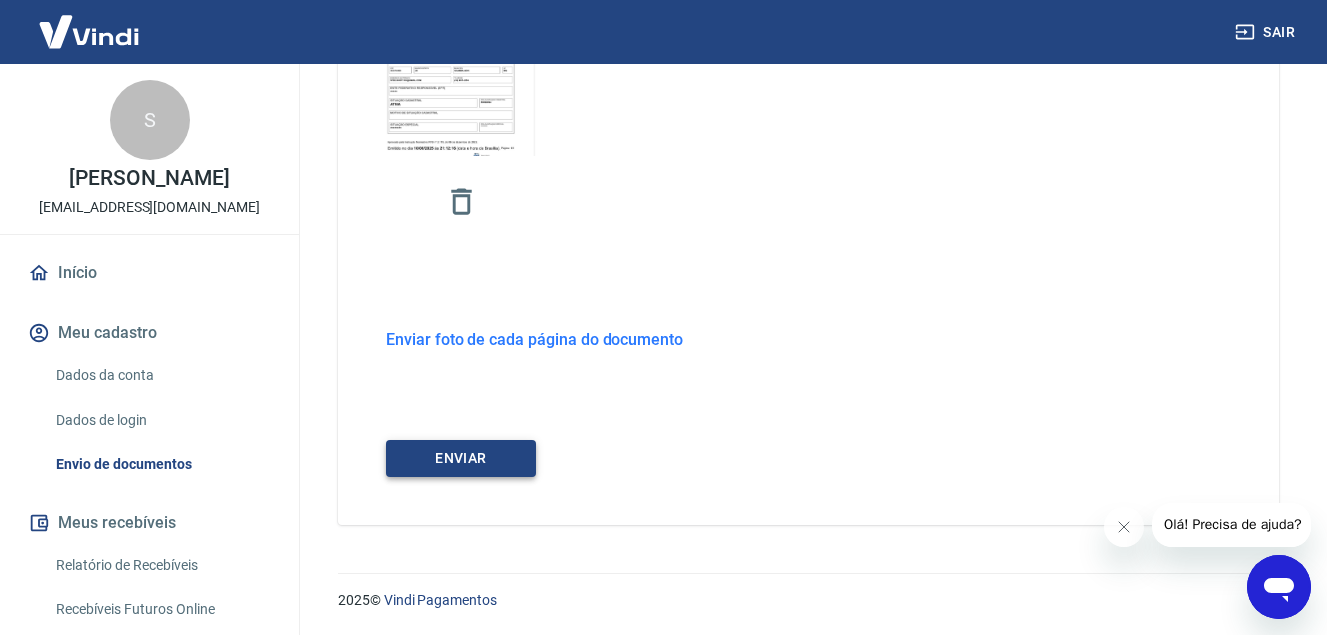 click on "ENVIAR" at bounding box center [461, 458] 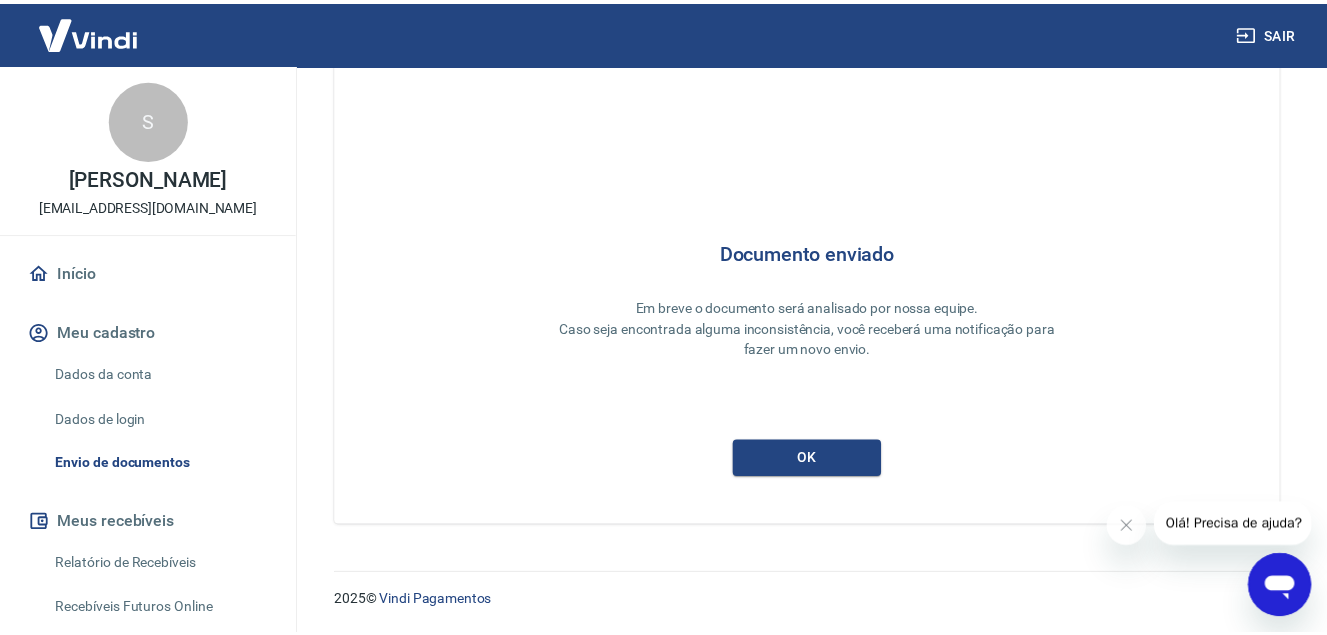 scroll, scrollTop: 59, scrollLeft: 0, axis: vertical 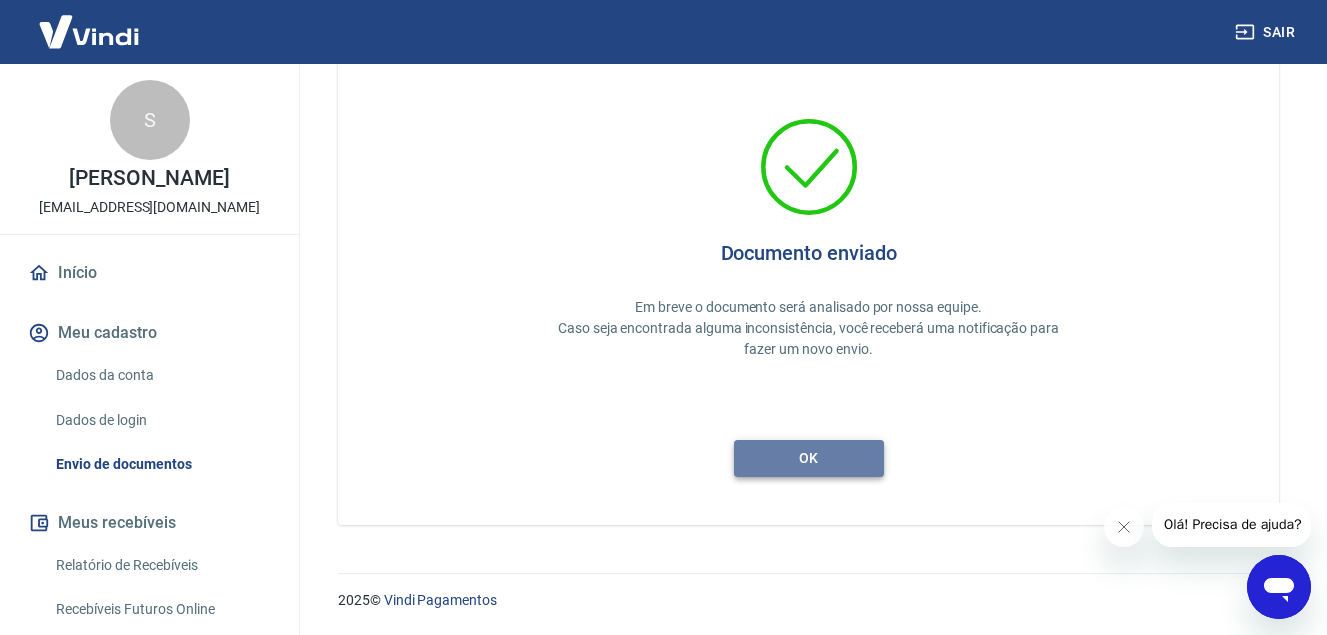 click on "ok" at bounding box center (809, 458) 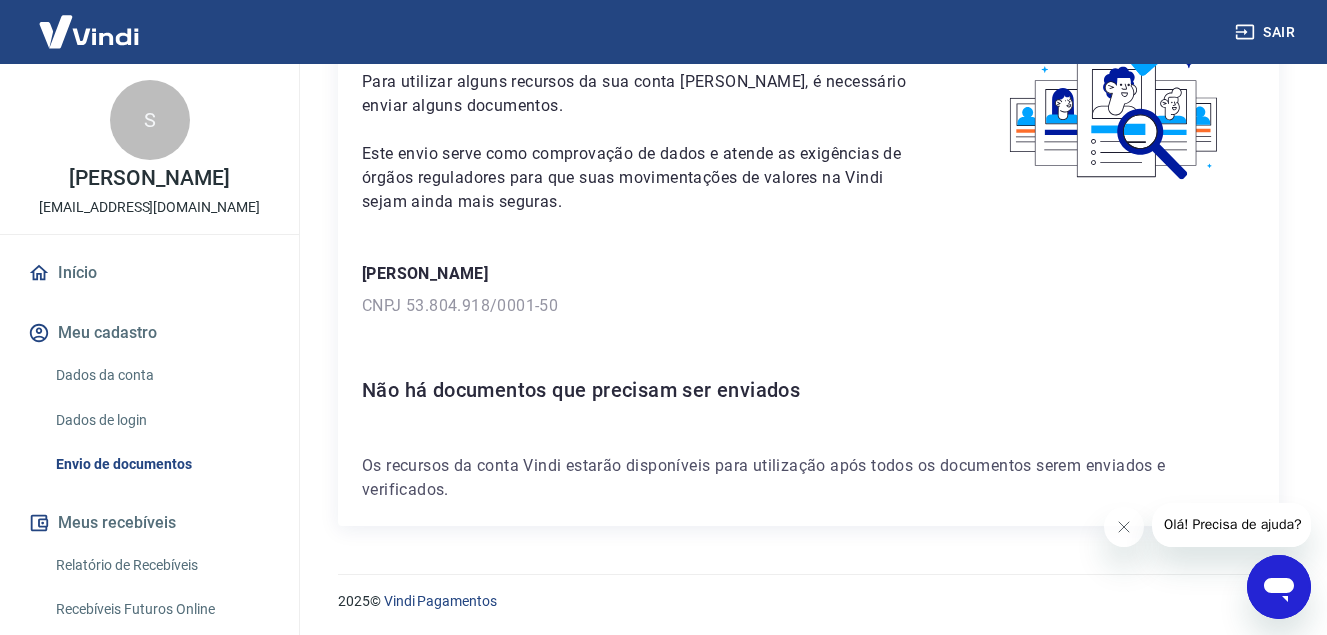 scroll, scrollTop: 139, scrollLeft: 0, axis: vertical 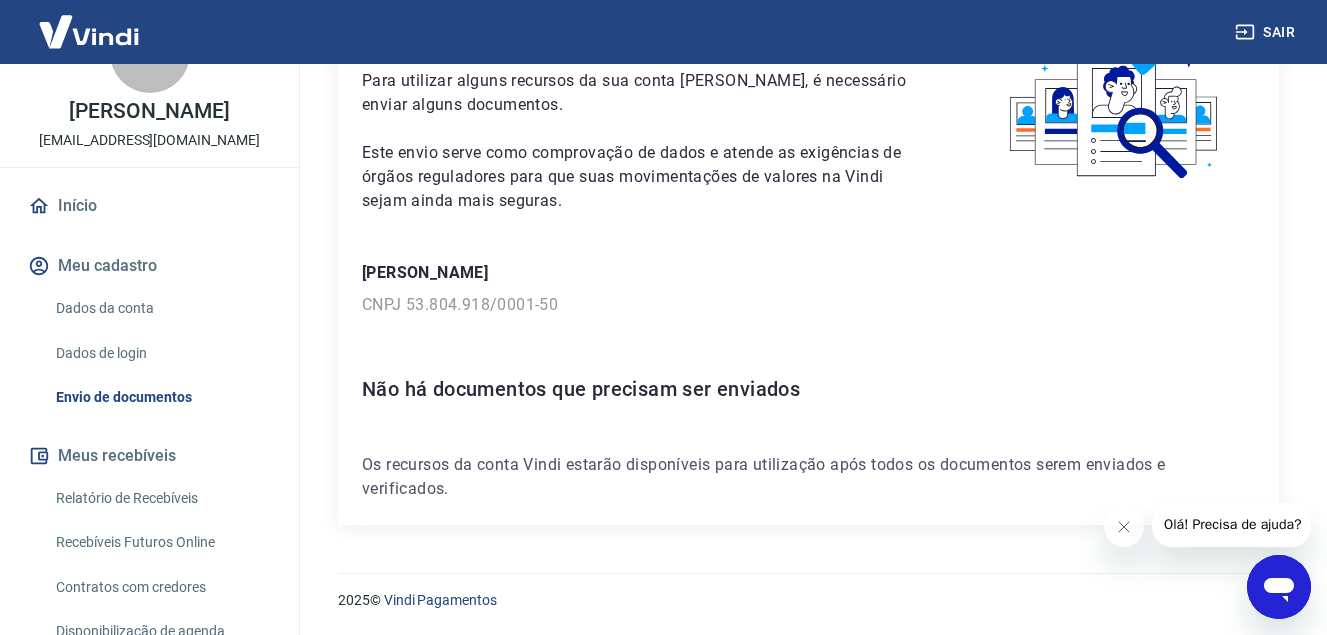 click on "Envio de documentos" at bounding box center (161, 397) 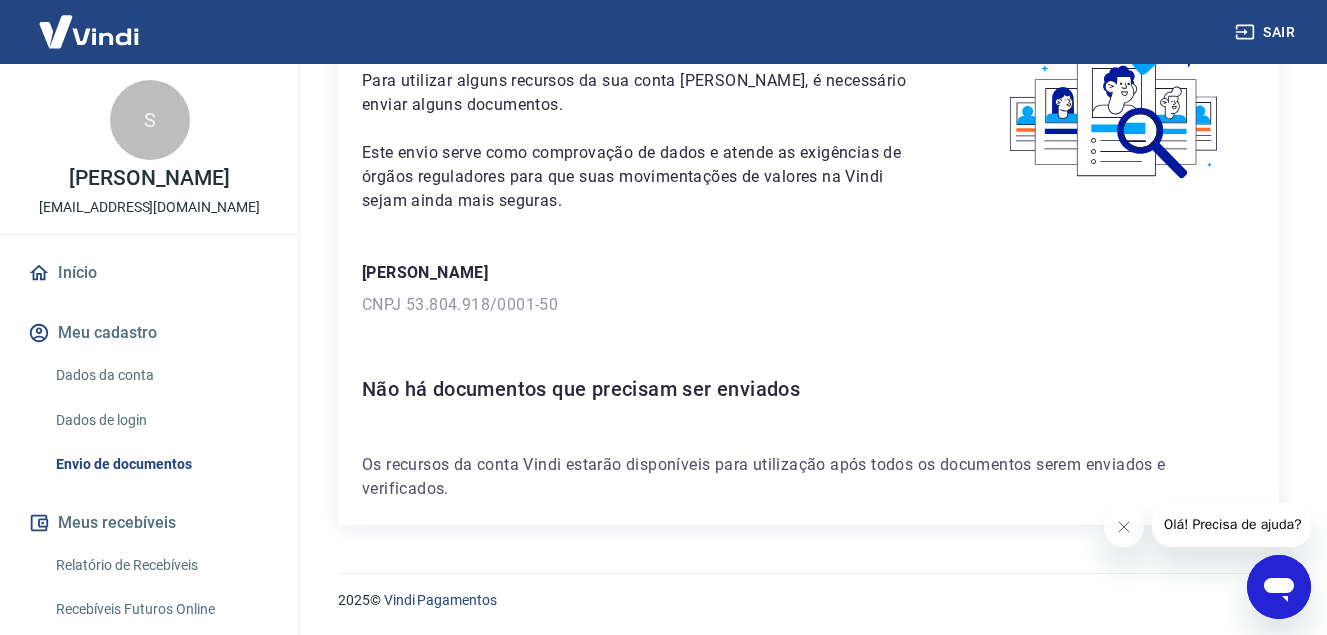scroll, scrollTop: 204, scrollLeft: 0, axis: vertical 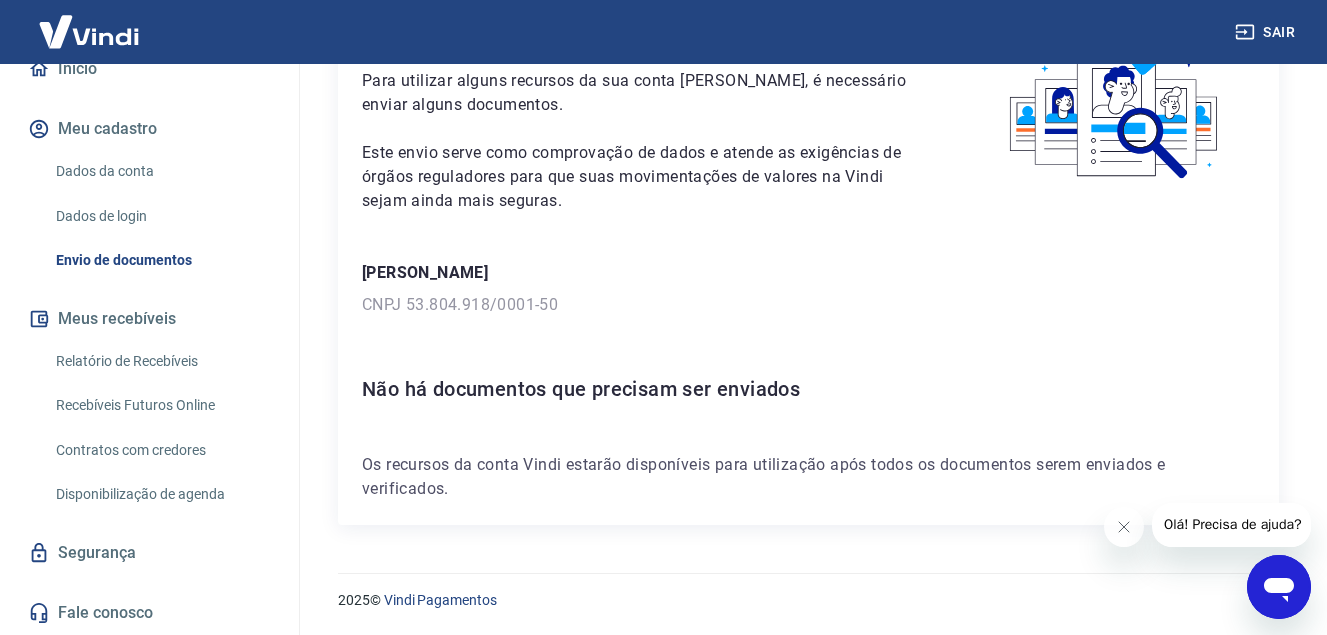 click on "Fale conosco" at bounding box center [149, 613] 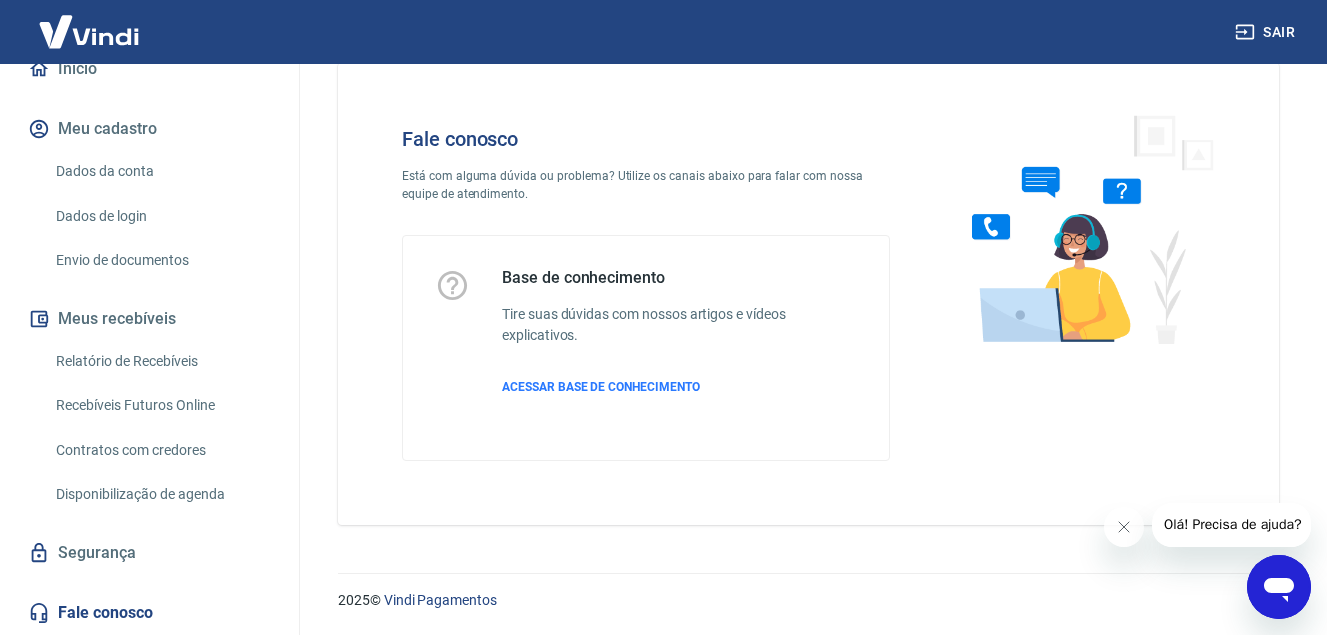 scroll, scrollTop: 41, scrollLeft: 0, axis: vertical 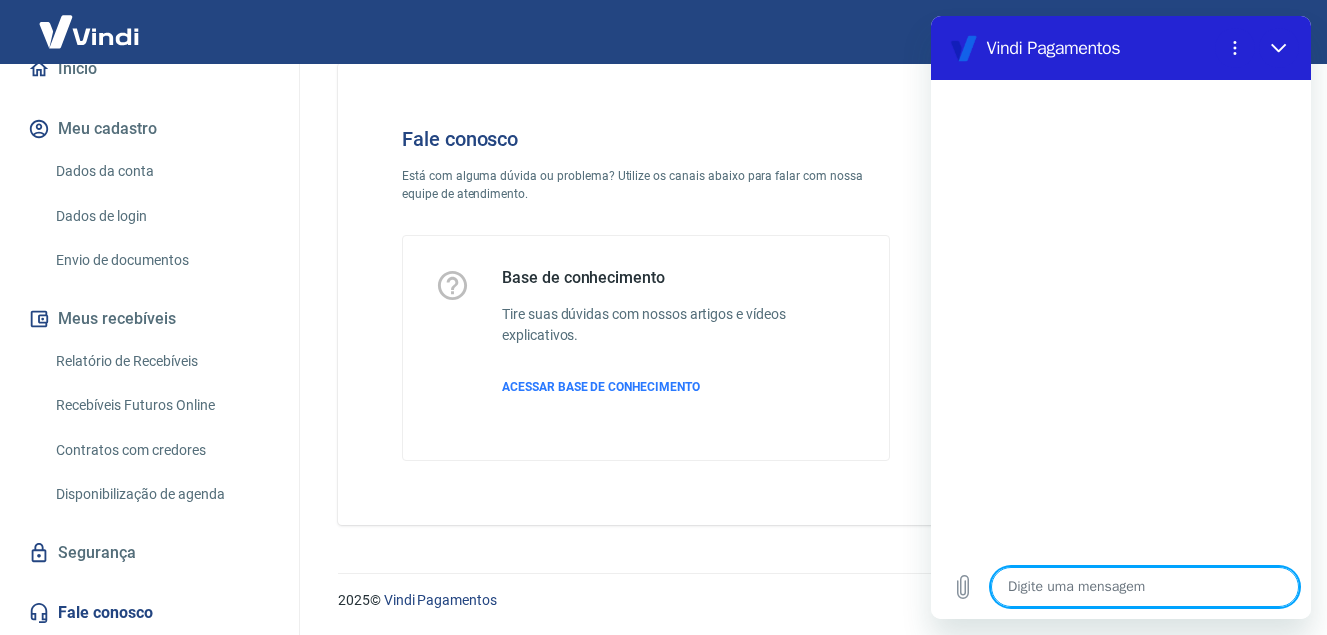 type on "B" 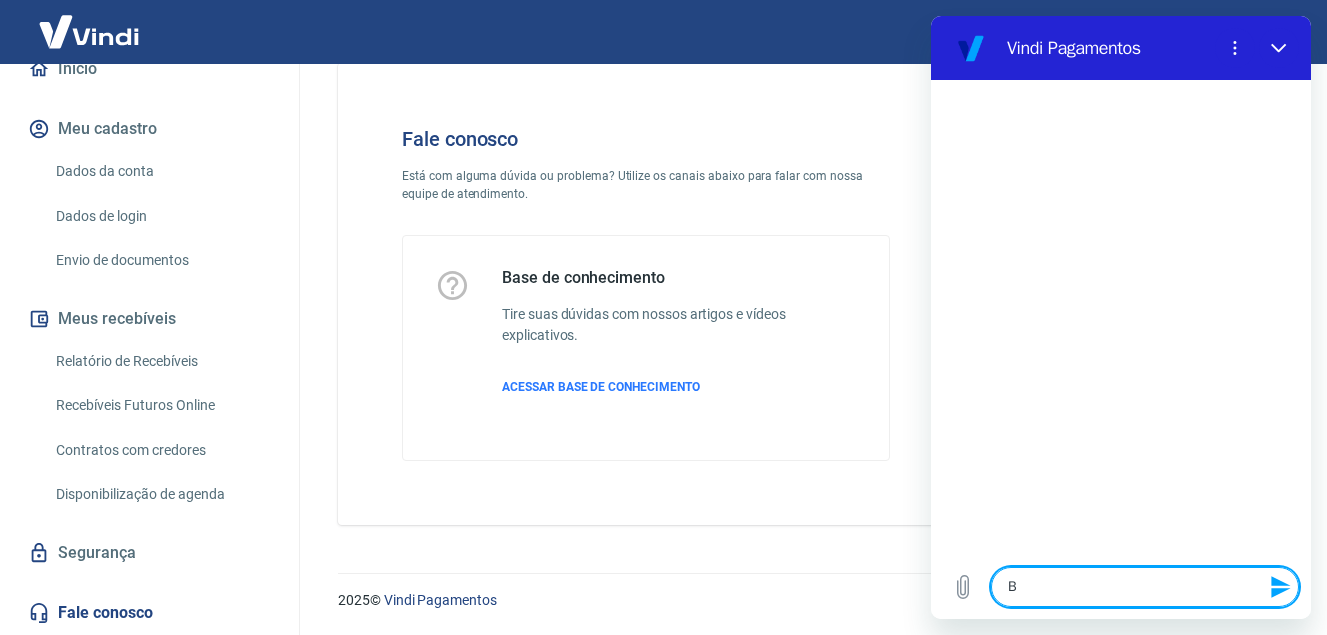 type on "BO" 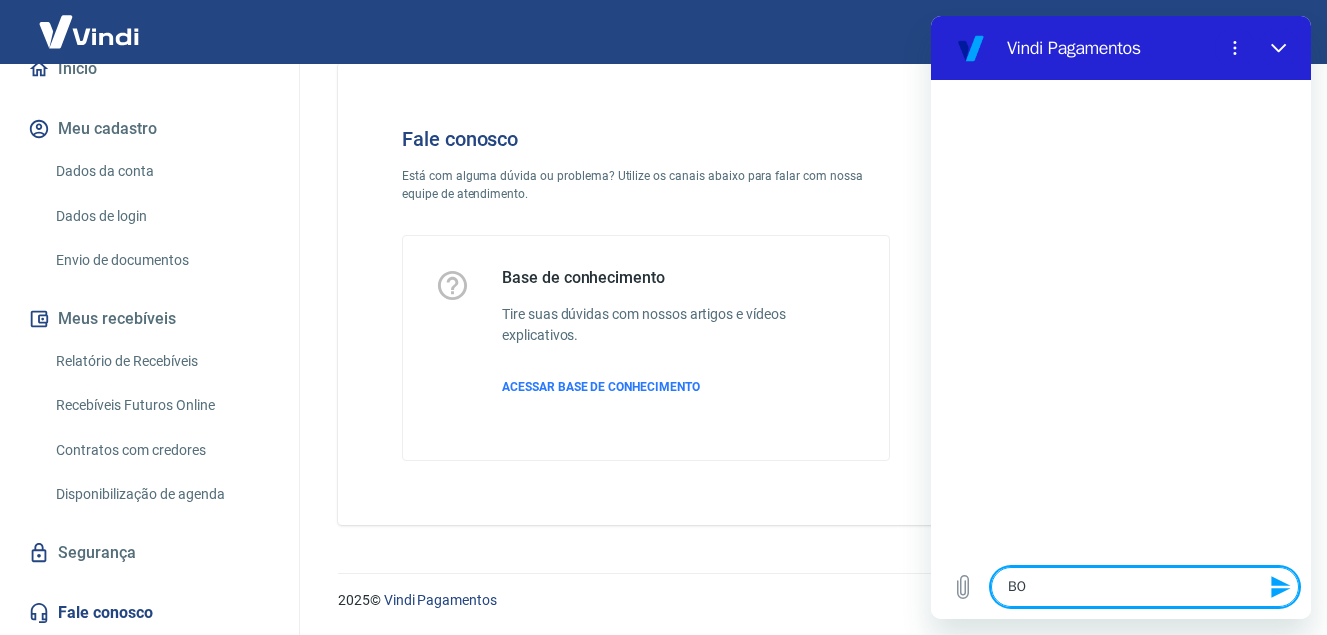 type on "BOM" 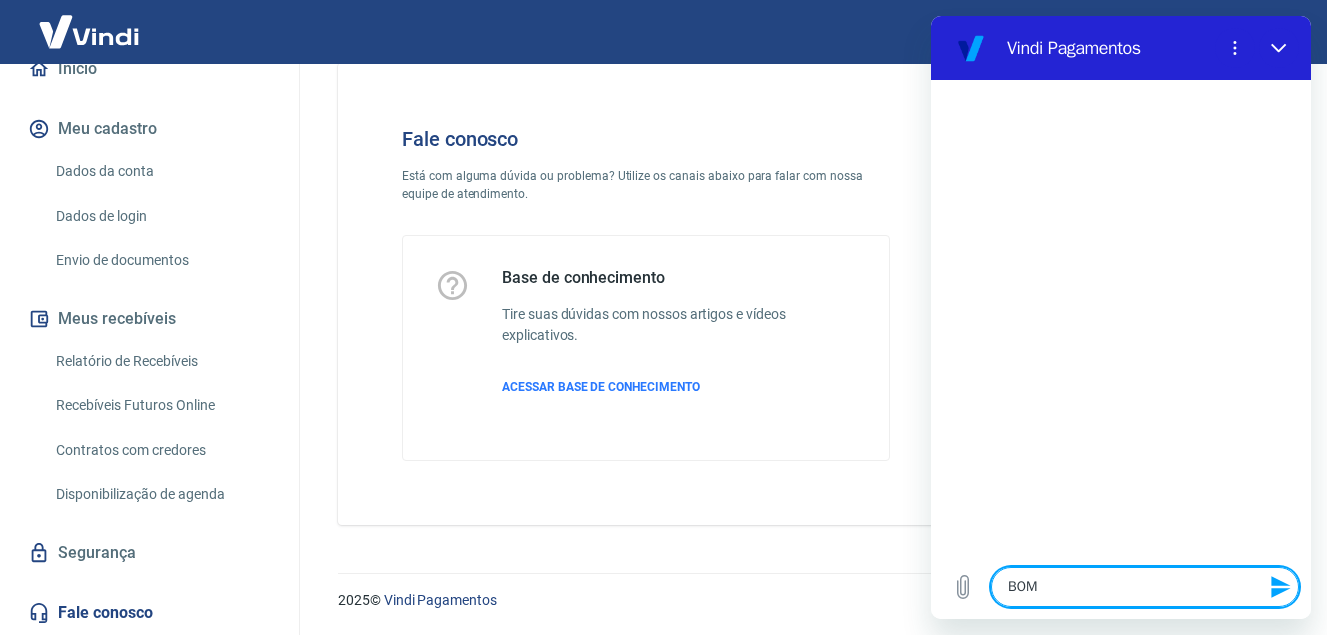 type on "BOM" 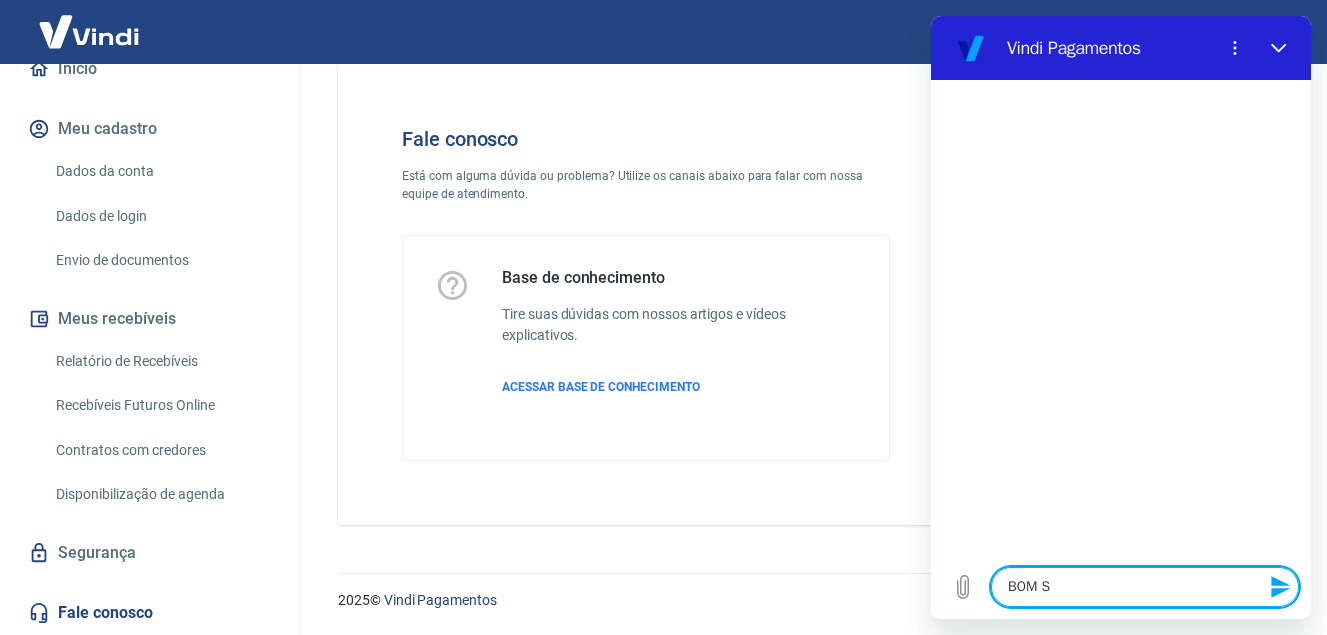 type on "BOM" 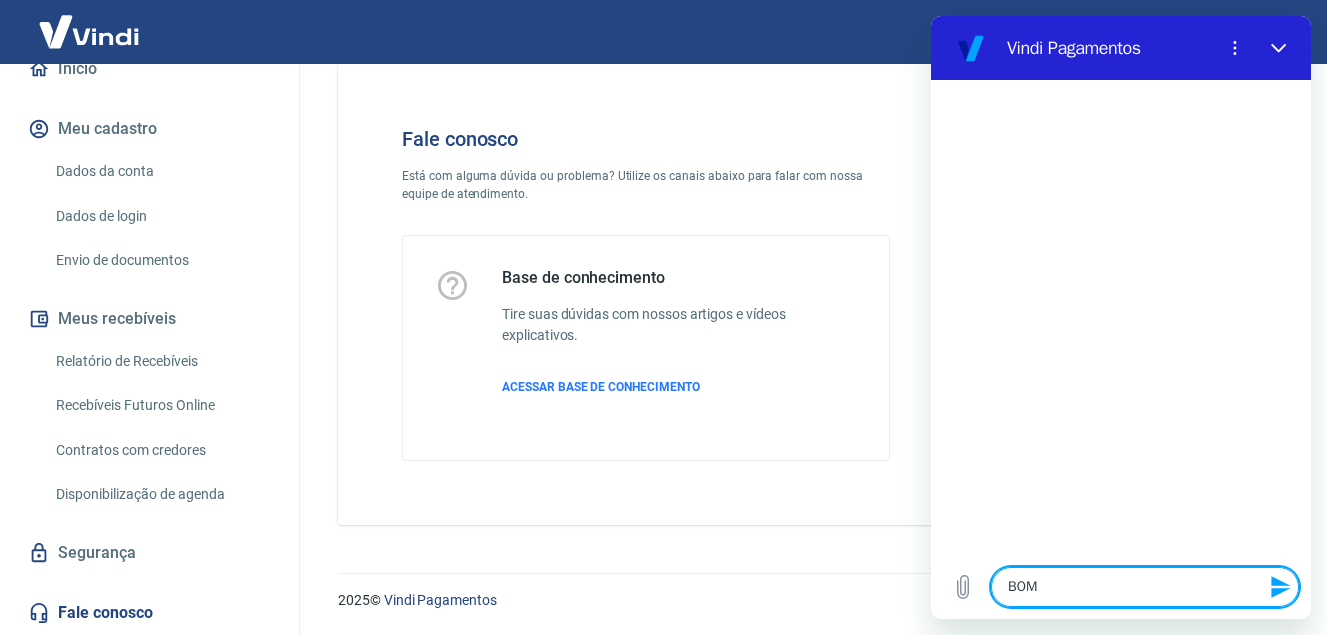 type on "BOM D" 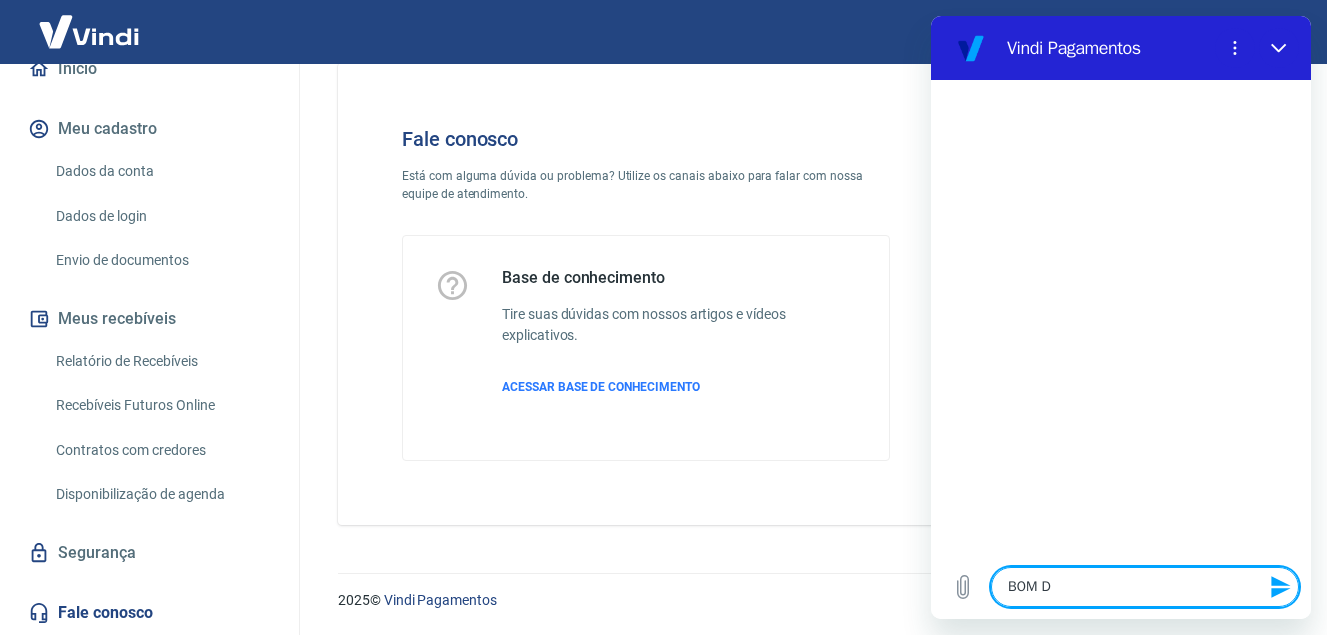 type on "BOM DI" 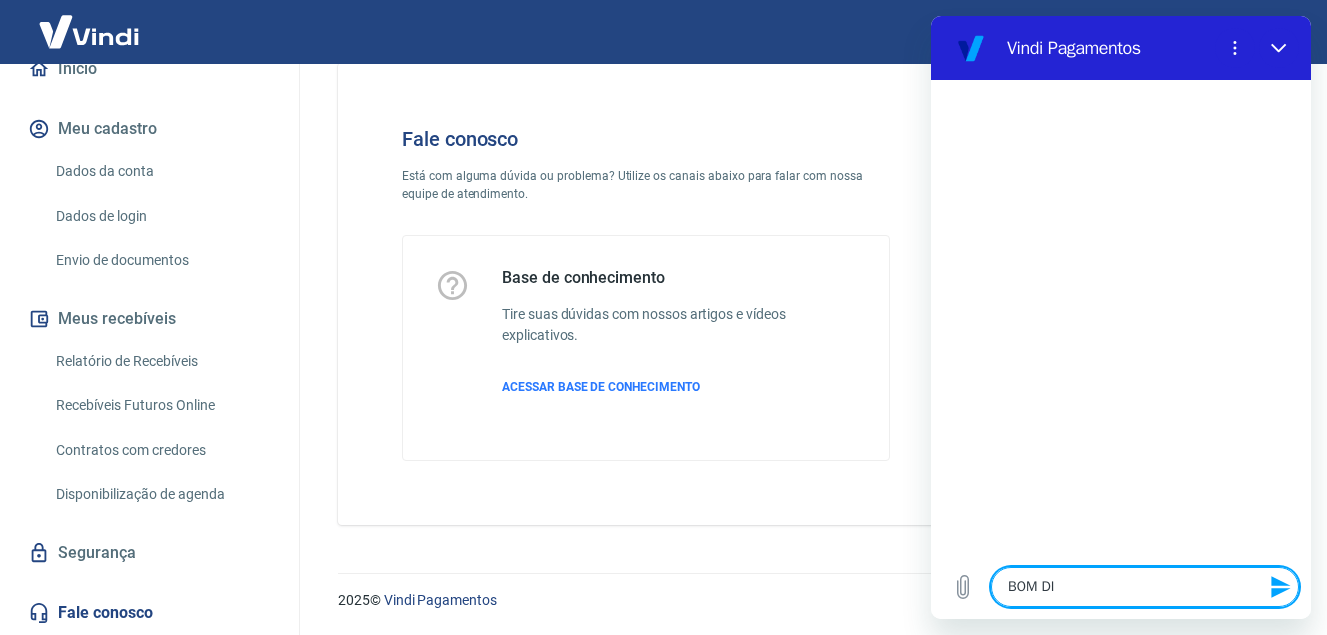 type on "BOM DIA" 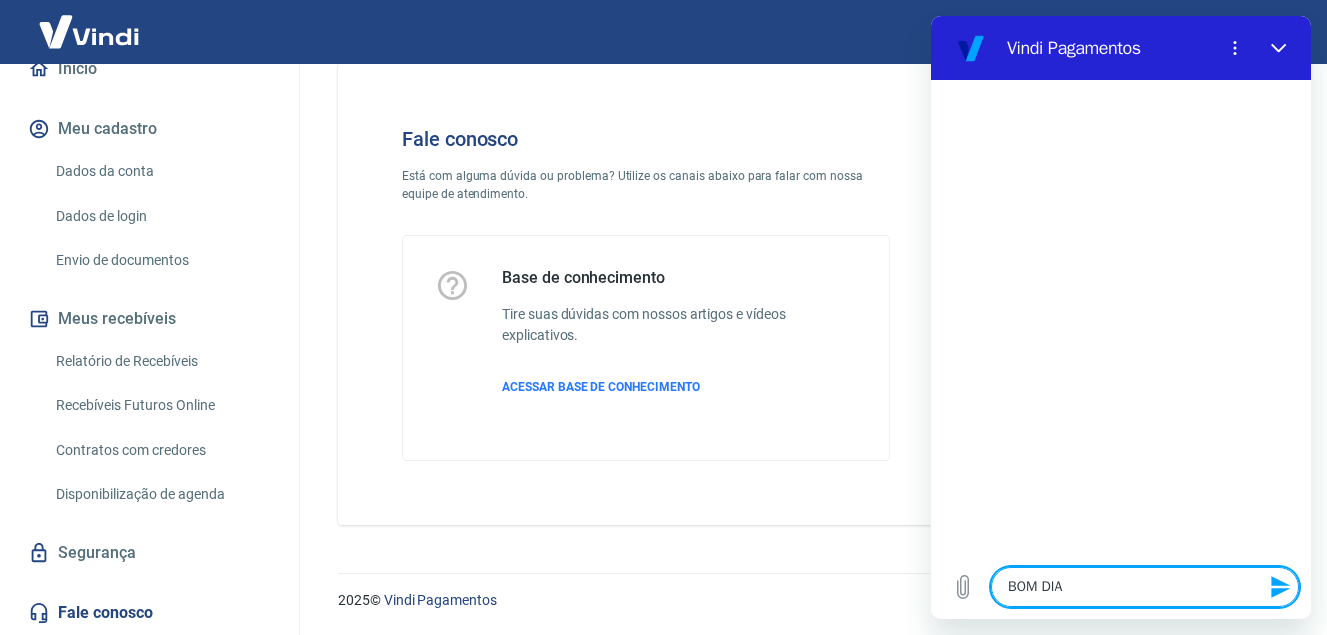 type 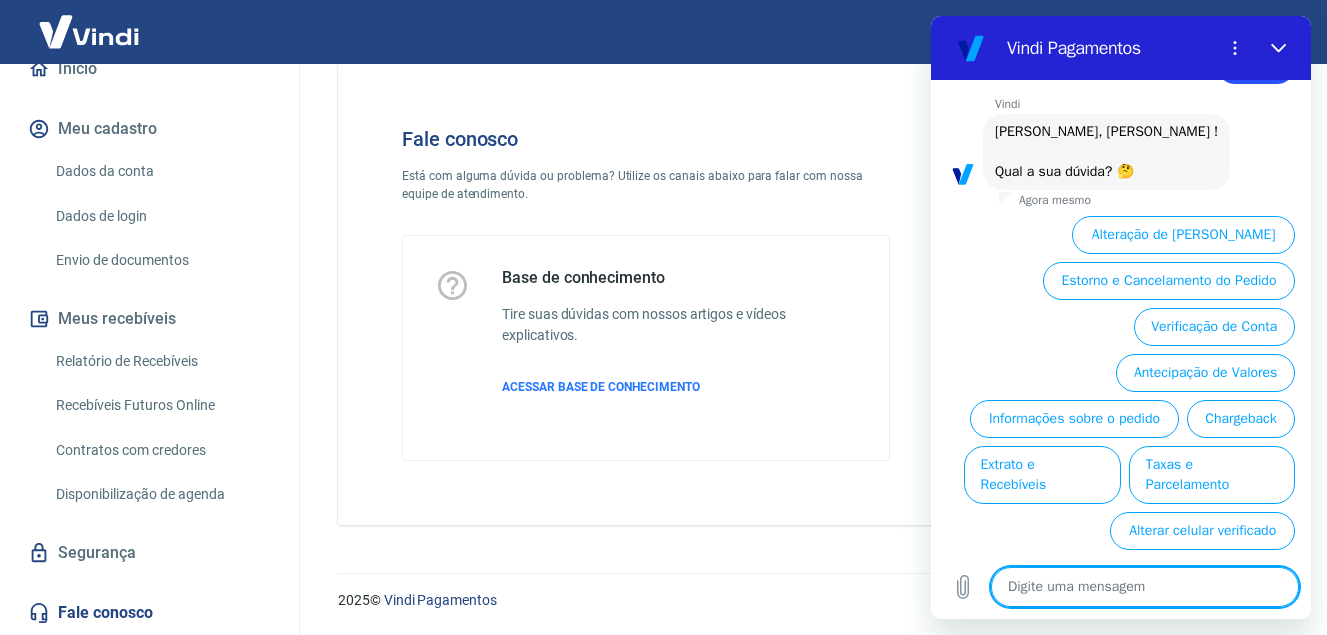 scroll, scrollTop: 98, scrollLeft: 0, axis: vertical 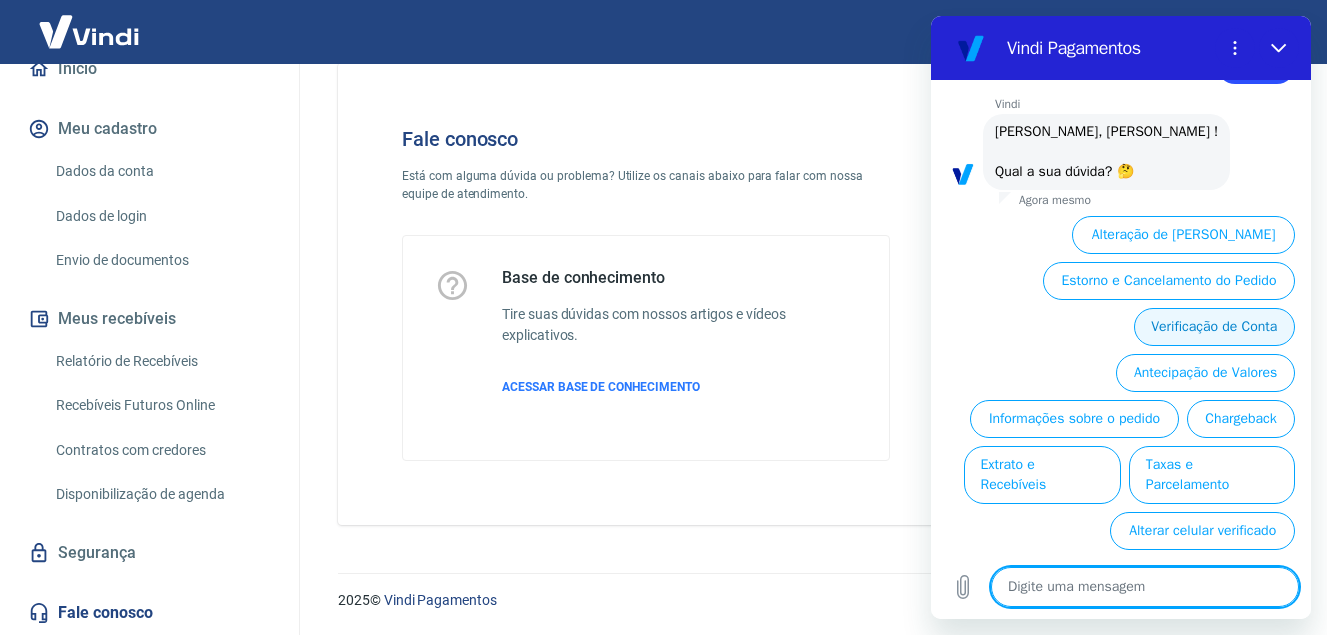 click on "Verificação de Conta" at bounding box center [1214, 327] 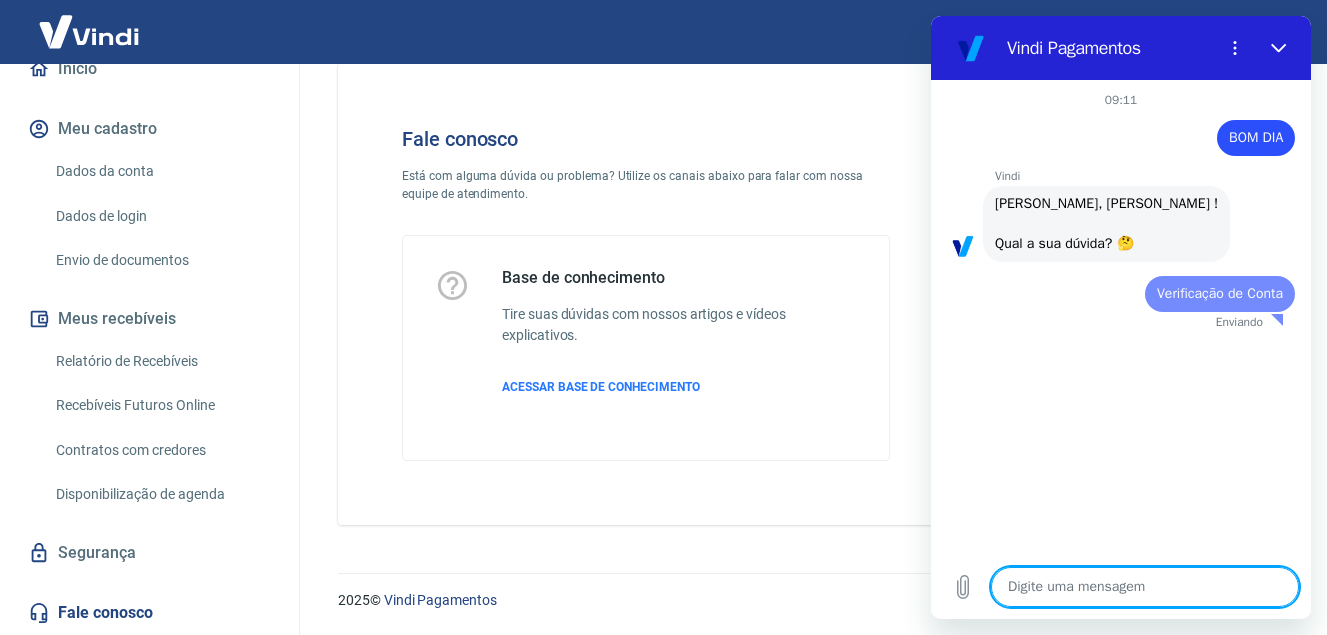 scroll, scrollTop: 0, scrollLeft: 0, axis: both 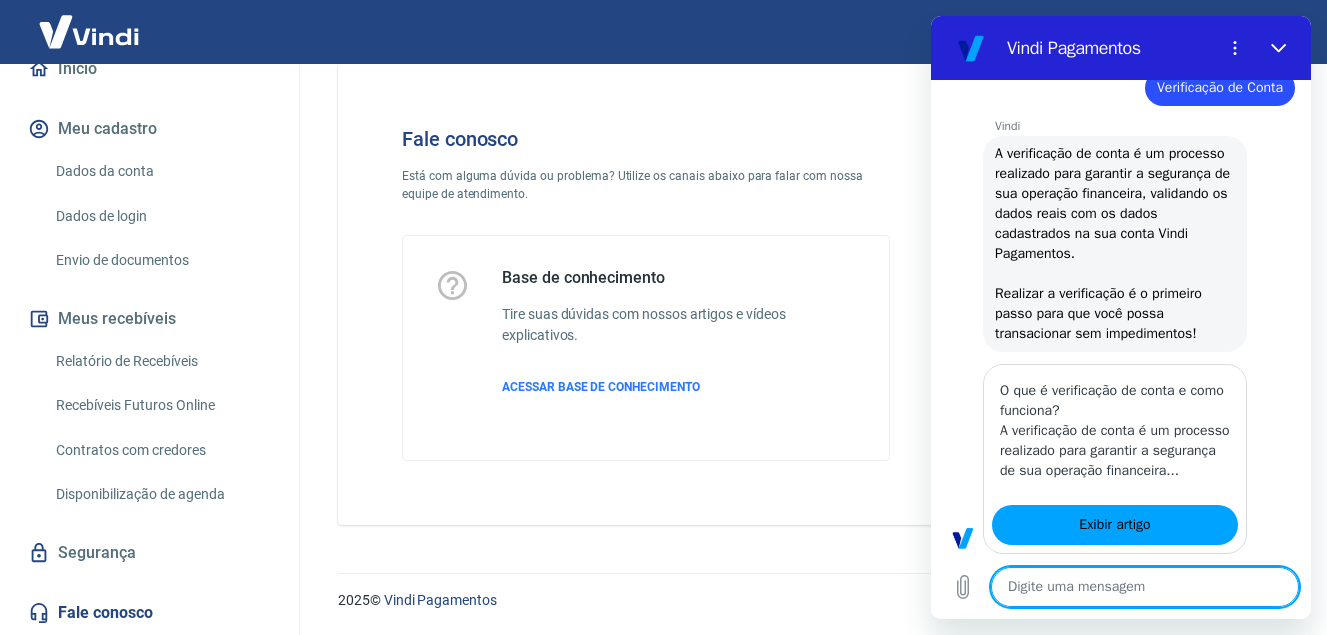 type on "x" 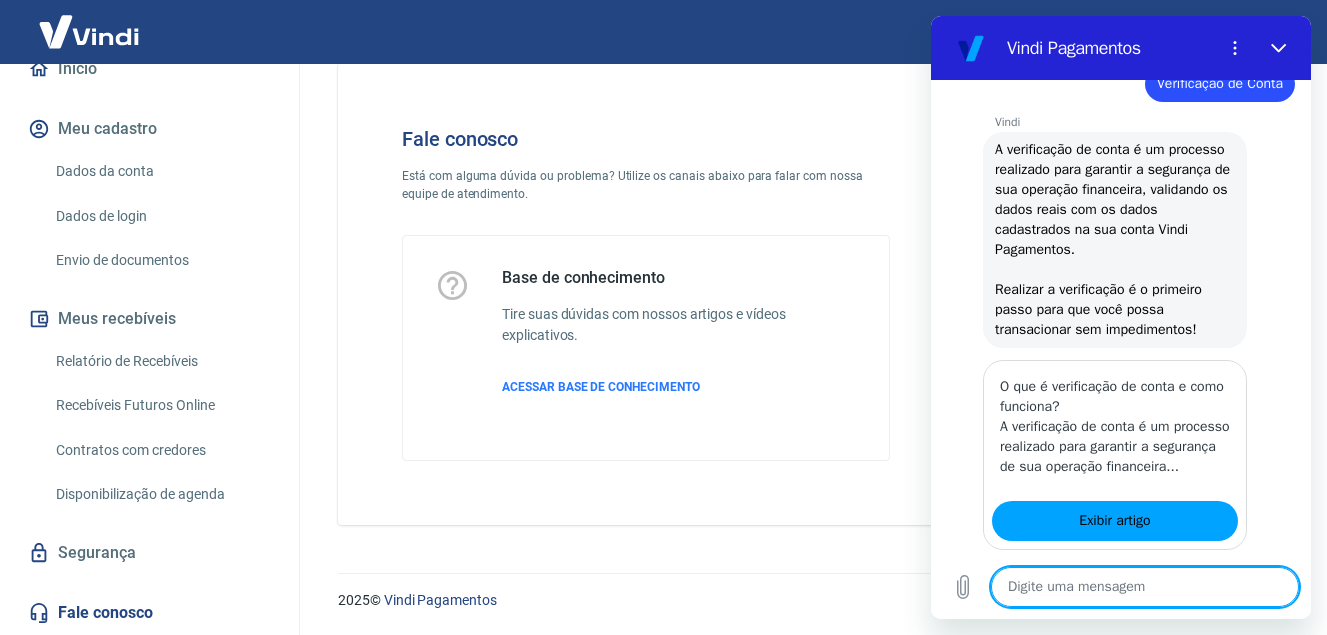 scroll, scrollTop: 175, scrollLeft: 0, axis: vertical 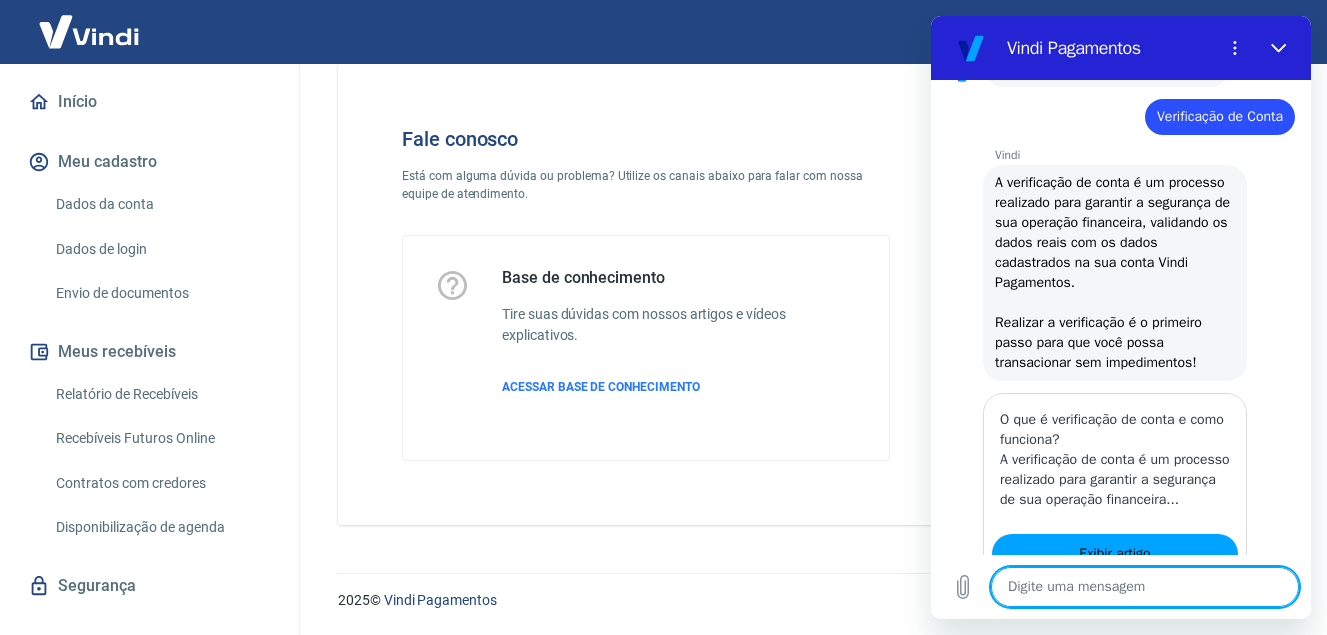 click on "Dados da conta" at bounding box center (161, 204) 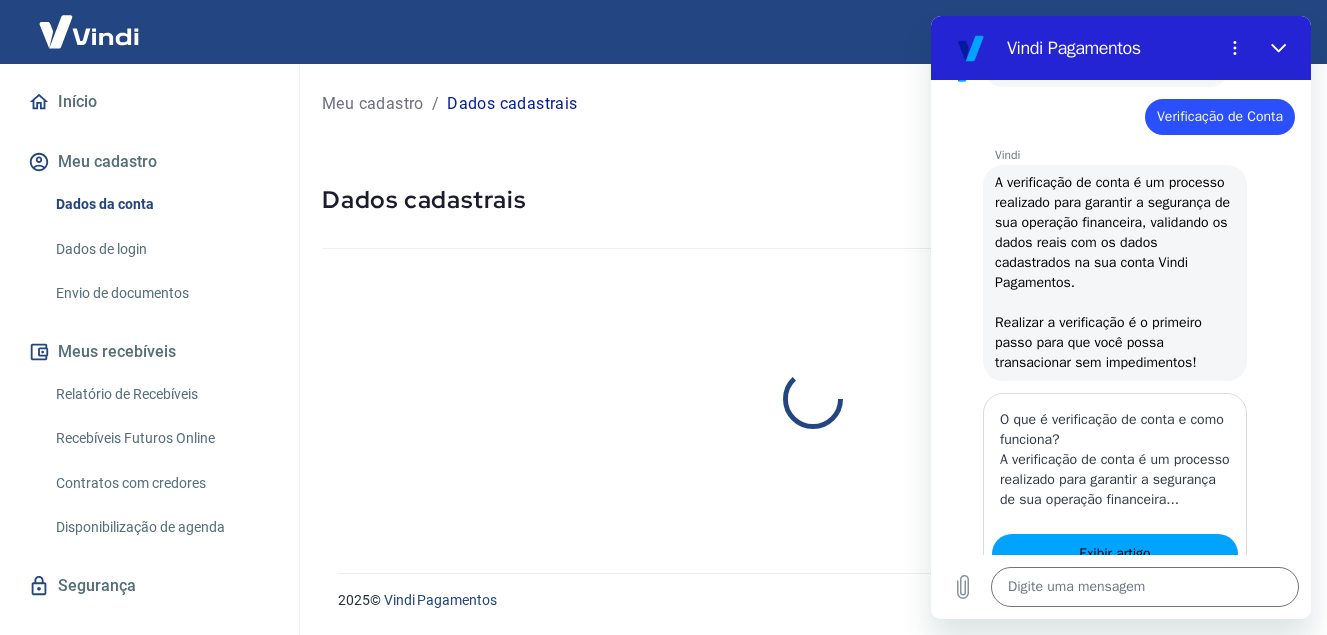 scroll, scrollTop: 0, scrollLeft: 0, axis: both 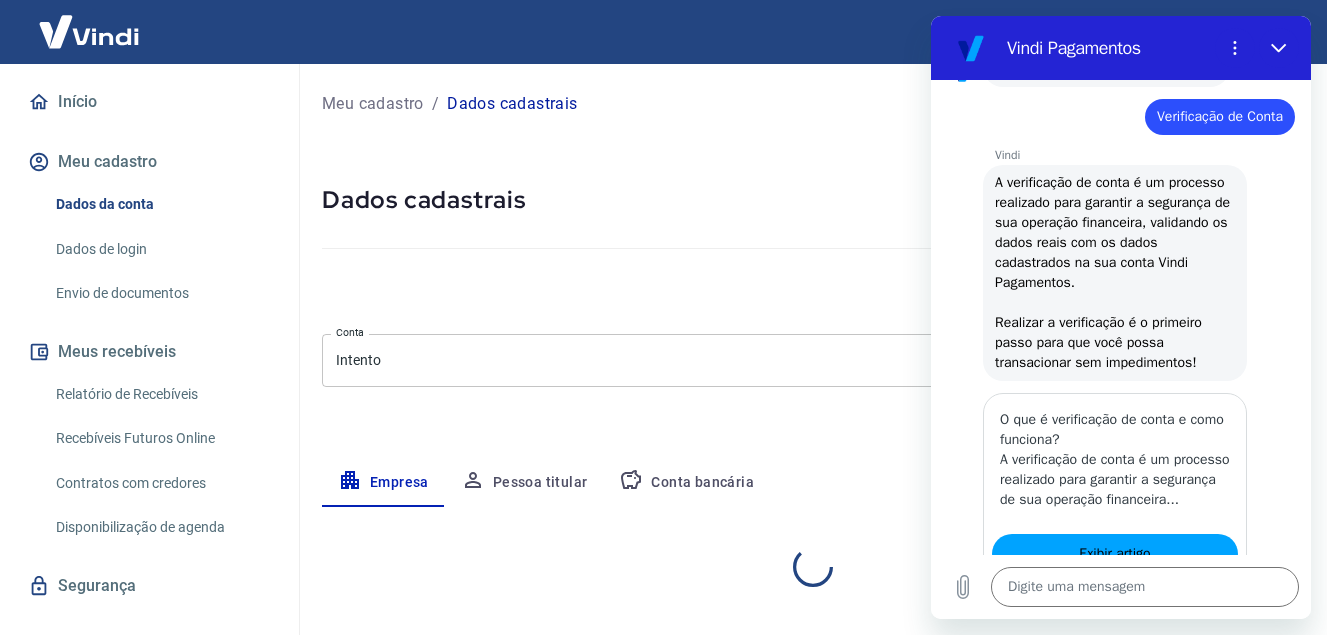 select on "MG" 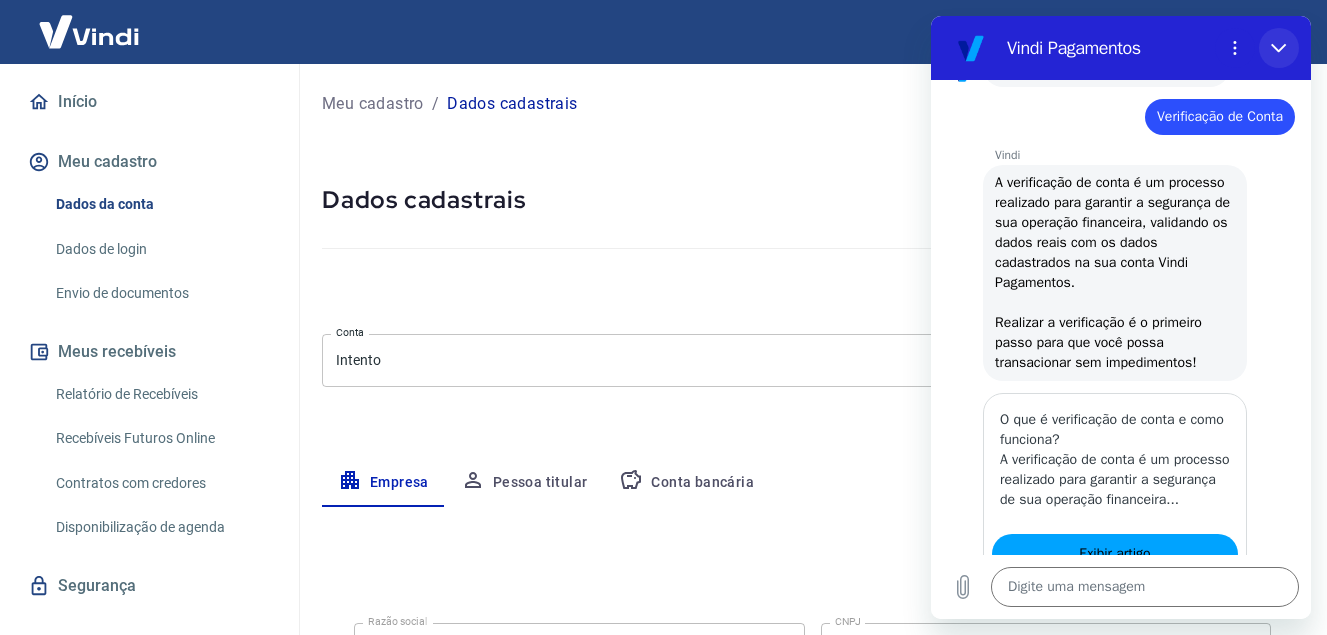 click 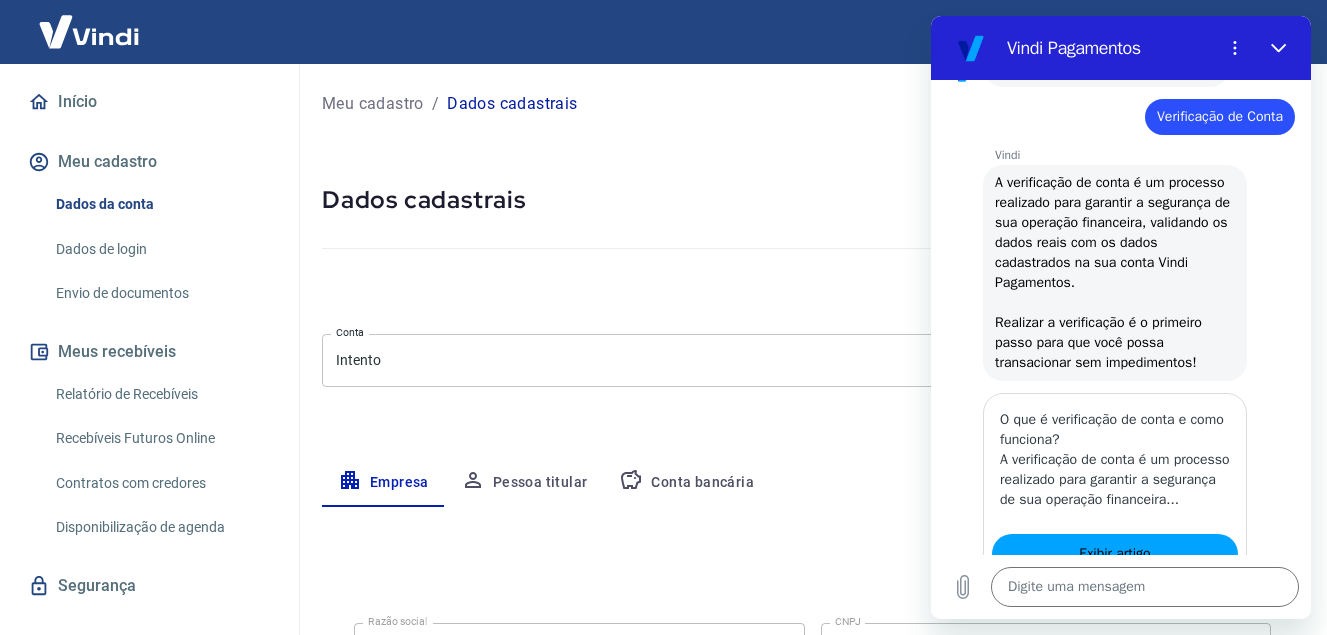 type on "x" 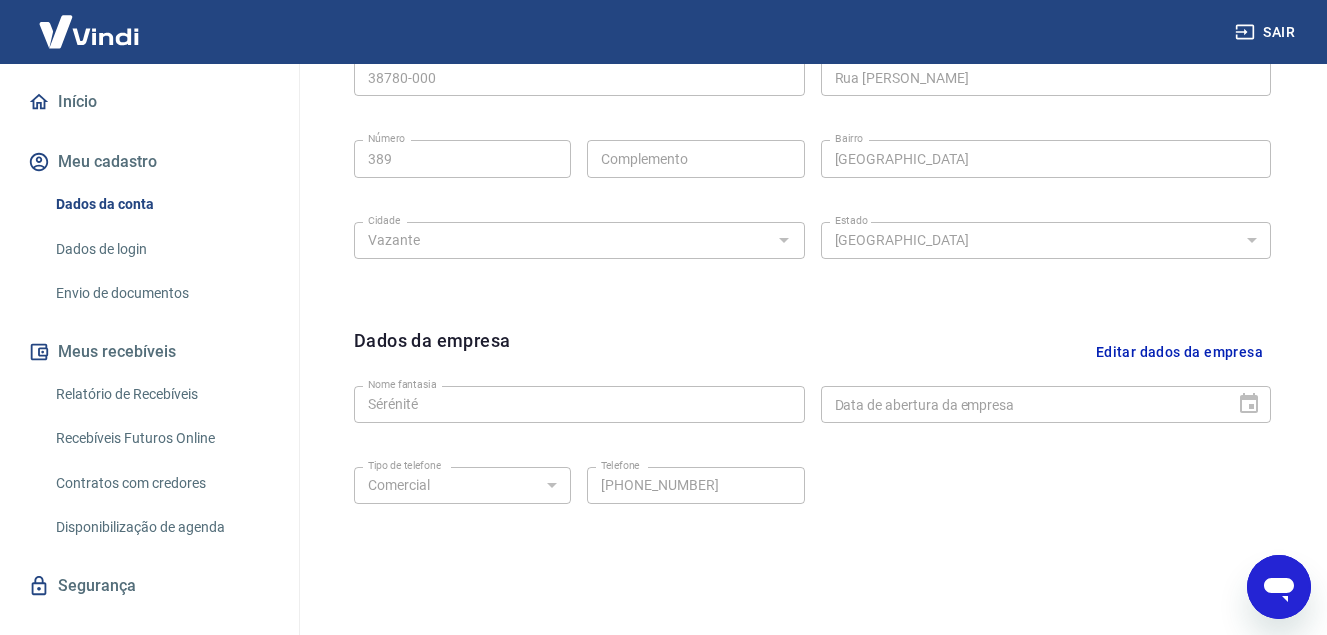 scroll, scrollTop: 733, scrollLeft: 0, axis: vertical 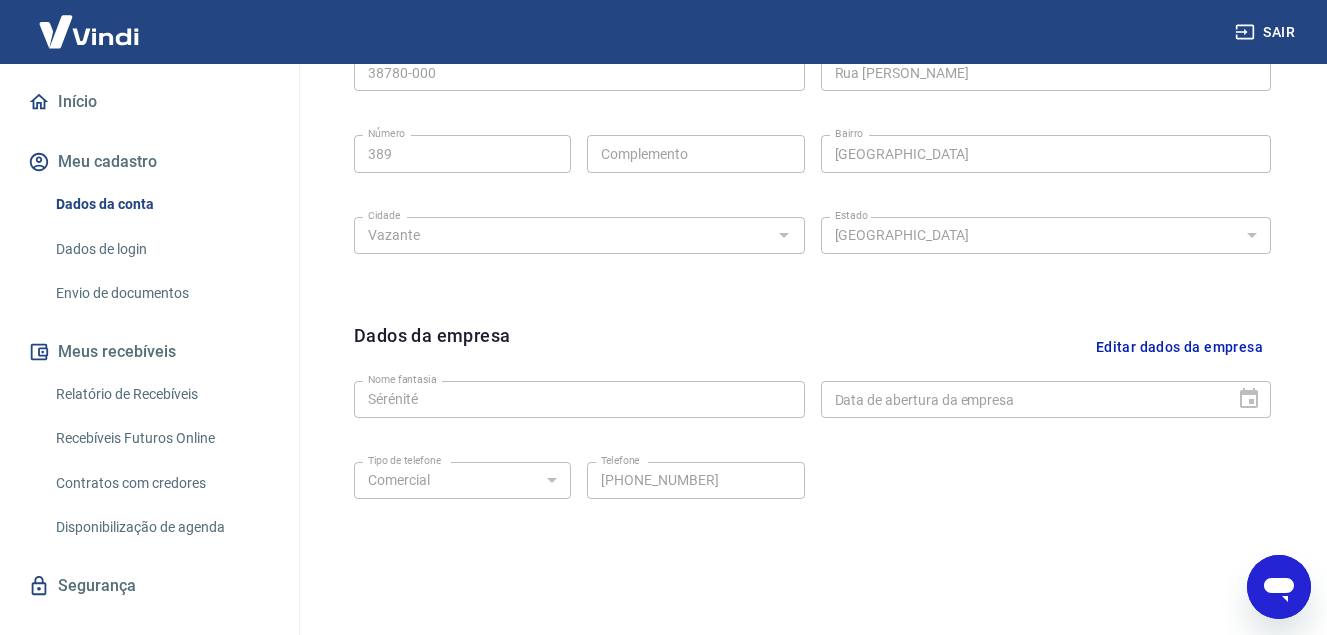 click on "Data de abertura da empresa" at bounding box center [1046, 399] 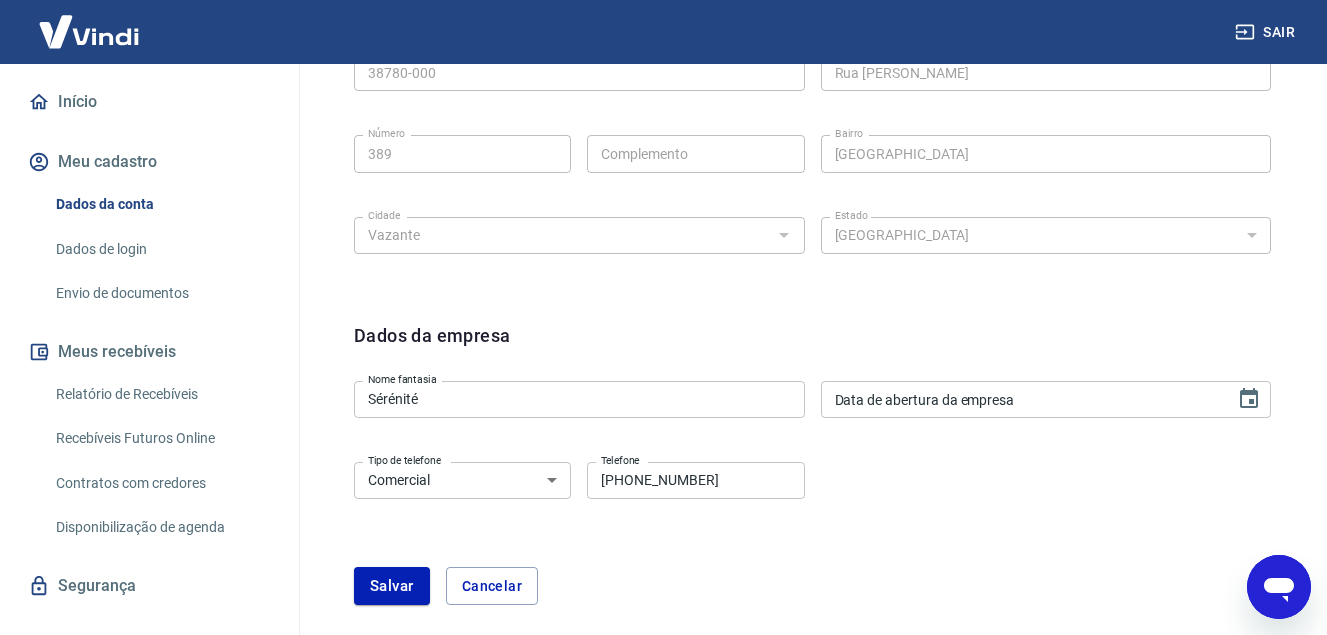 click on "Data de abertura da empresa" at bounding box center [1021, 399] 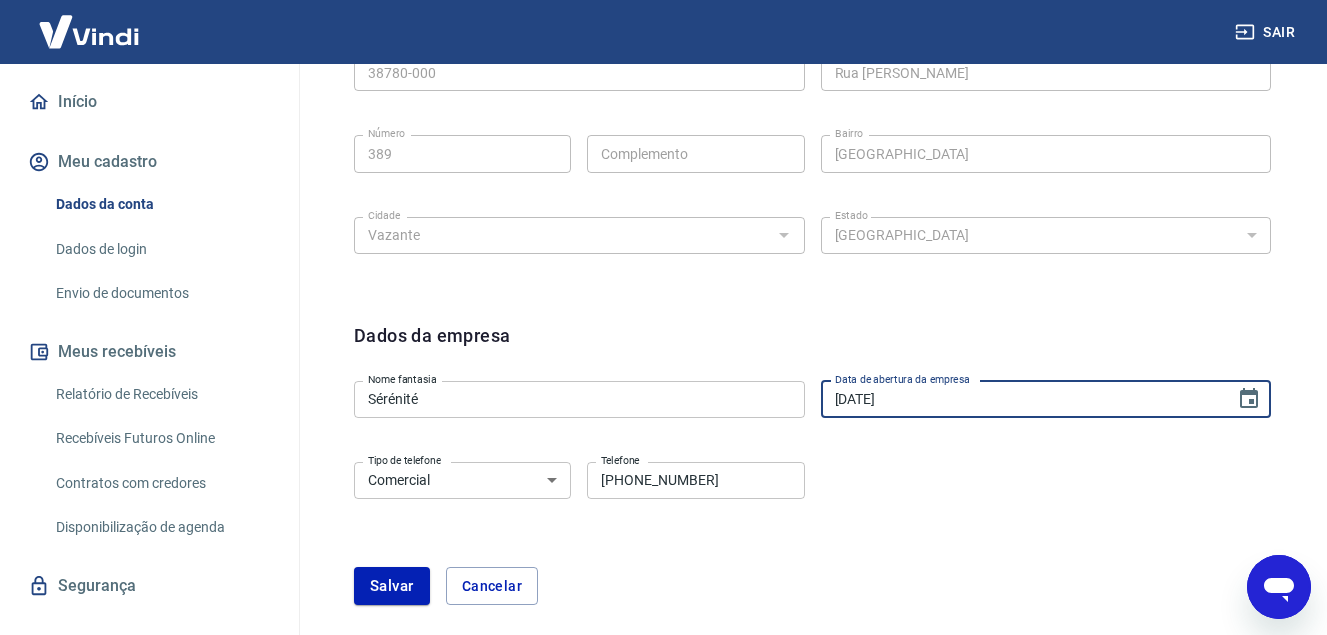type on "[DATE]" 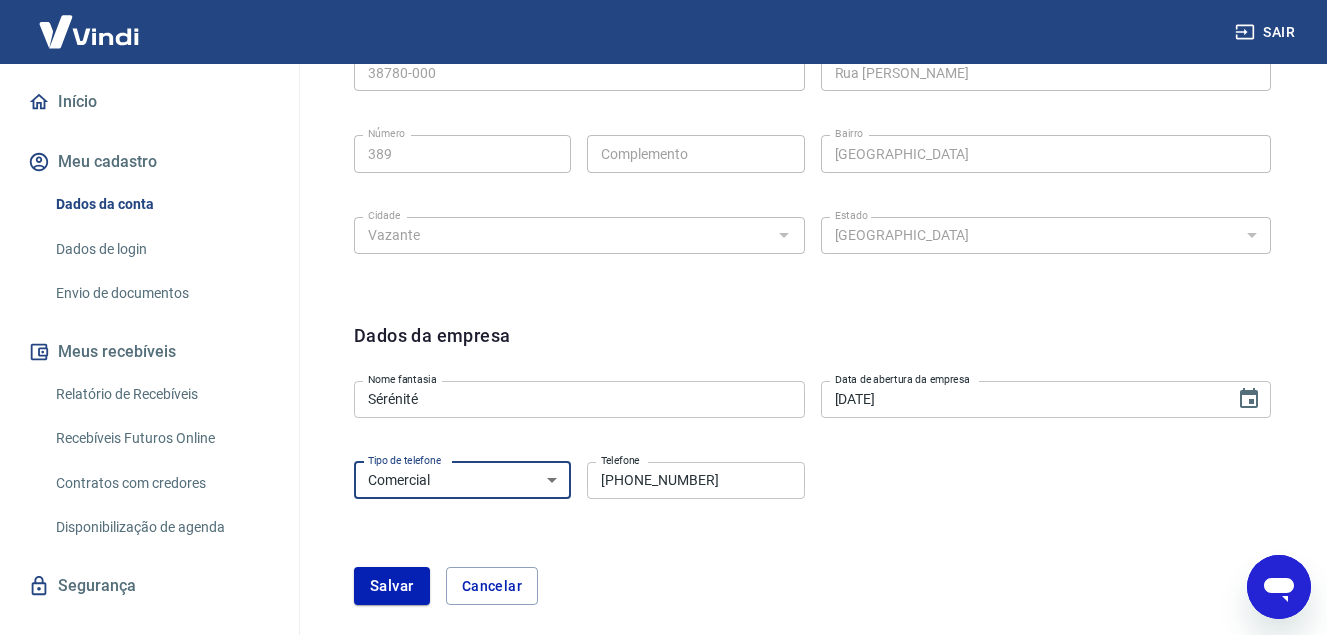 click on "Residencial Comercial" at bounding box center [462, 480] 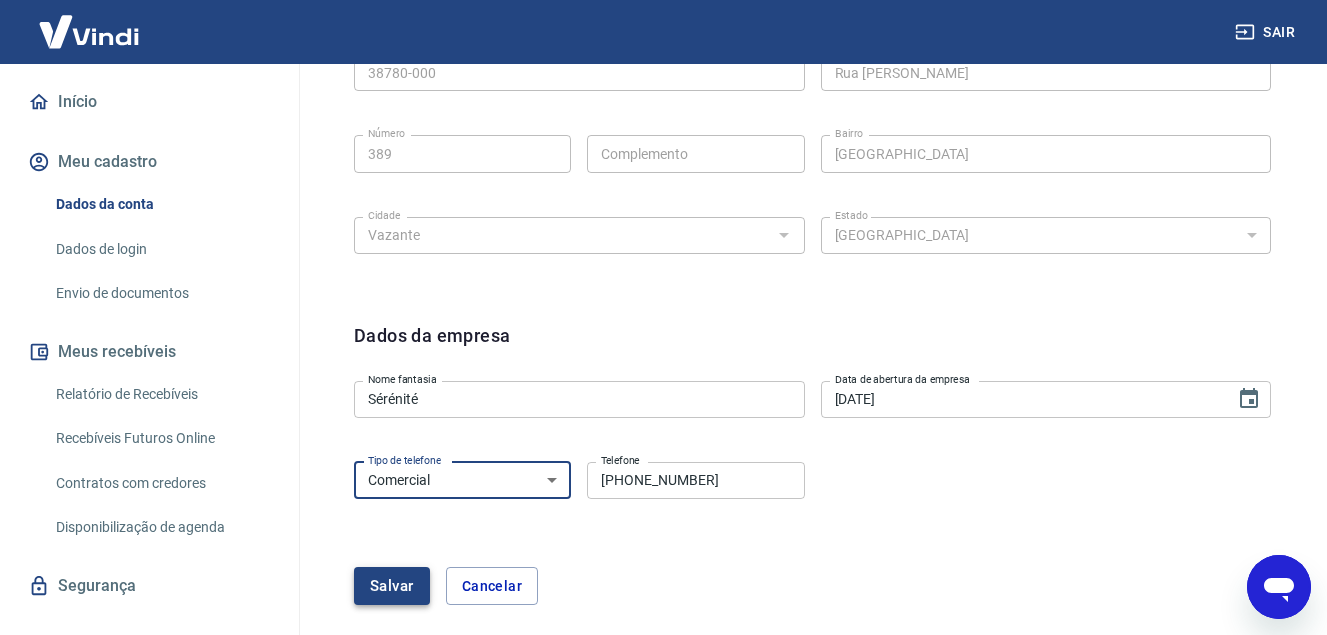click on "Salvar" at bounding box center [392, 586] 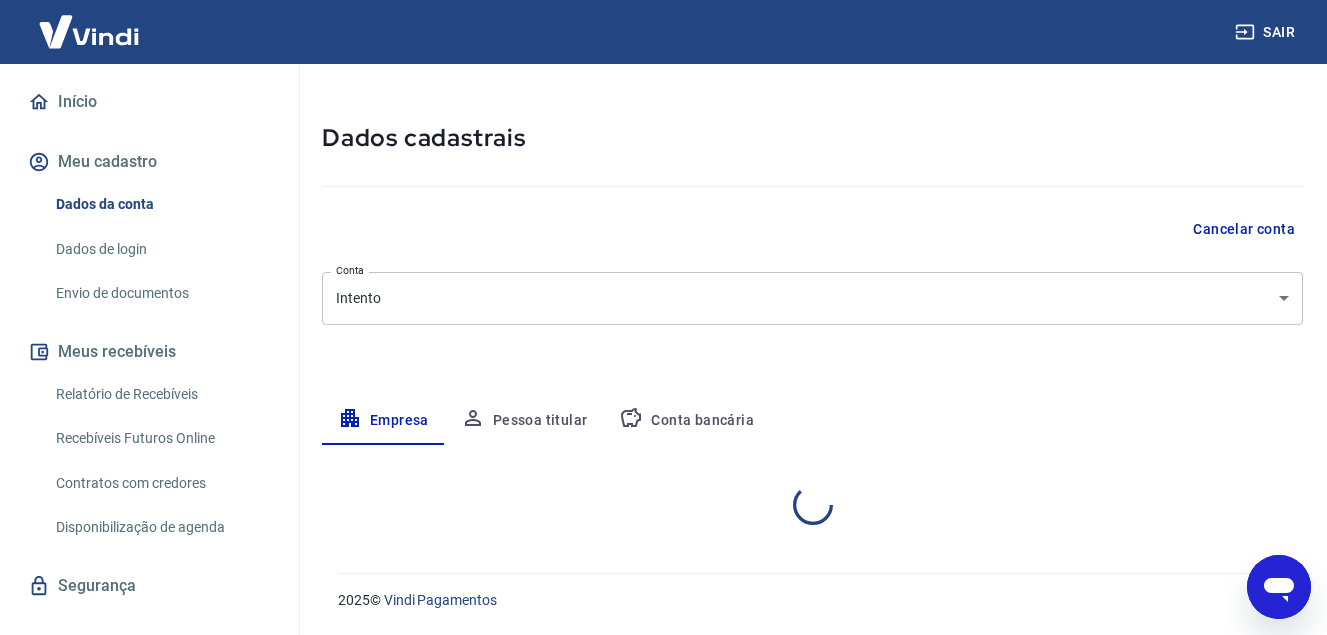 select on "MG" 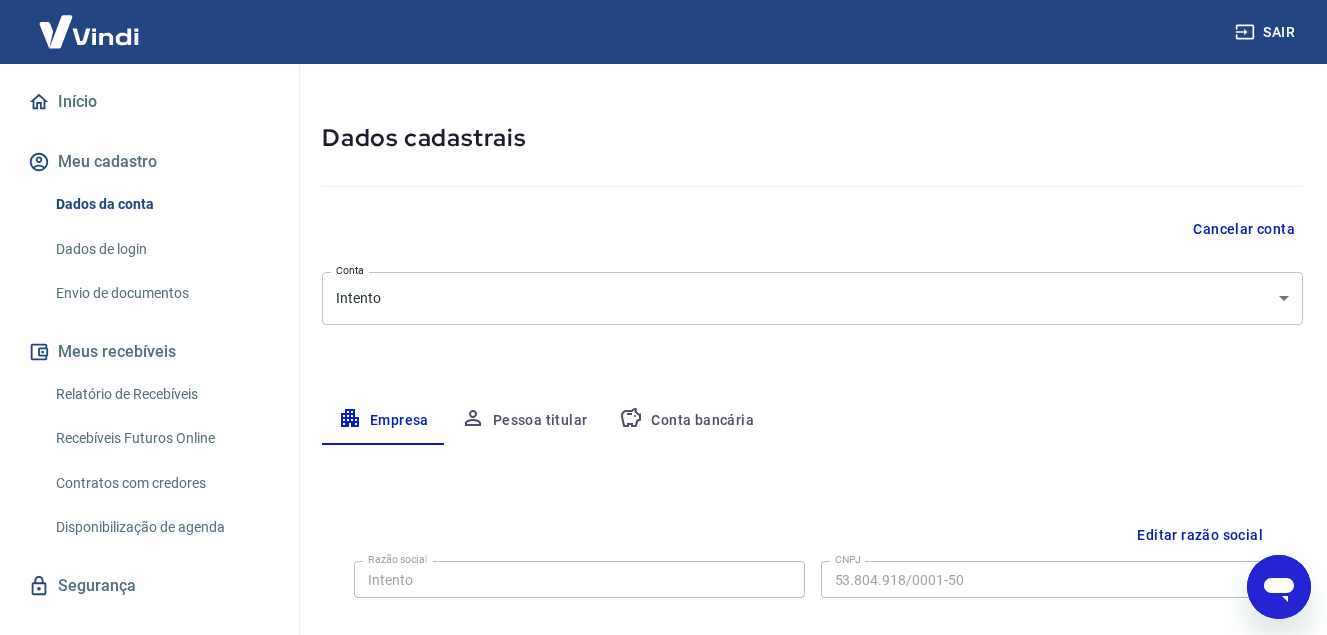 scroll, scrollTop: 257, scrollLeft: 0, axis: vertical 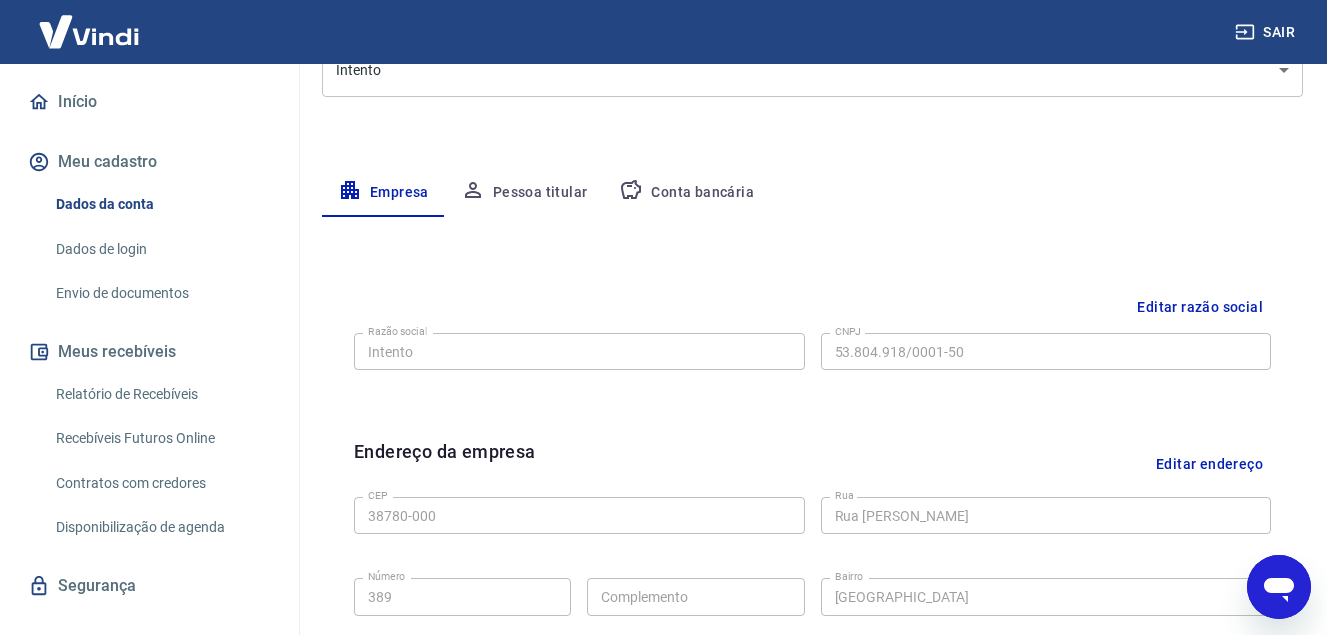 click on "Pessoa titular" at bounding box center [524, 193] 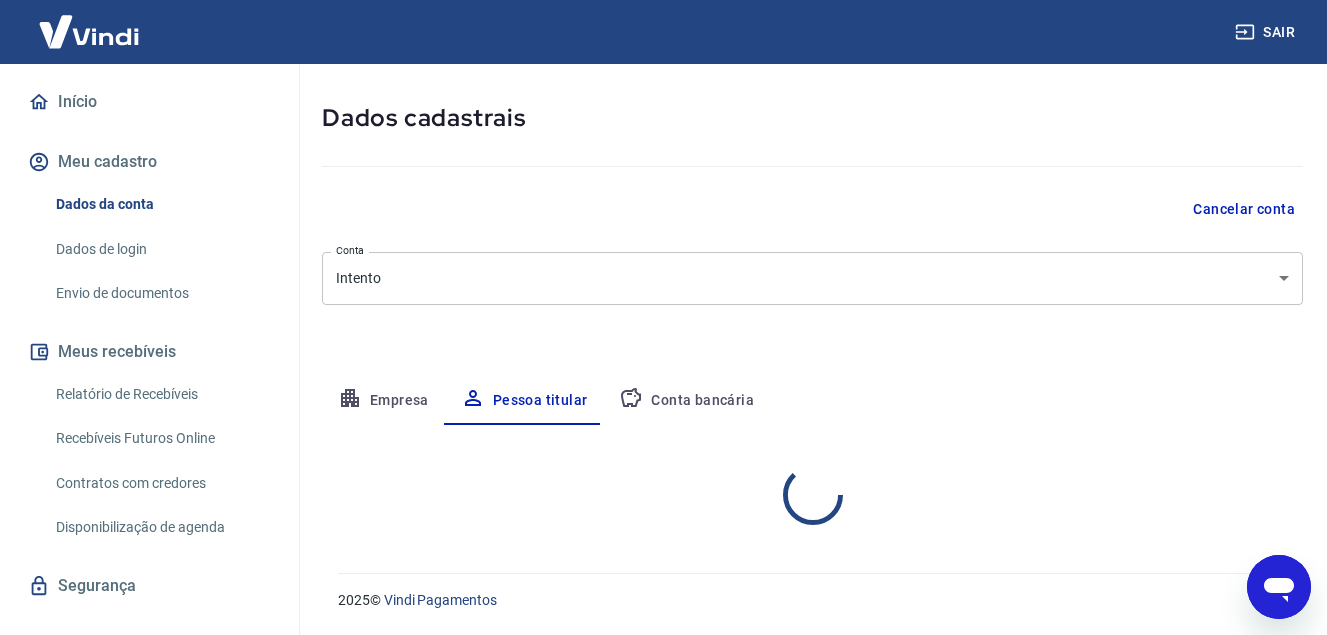 scroll, scrollTop: 165, scrollLeft: 0, axis: vertical 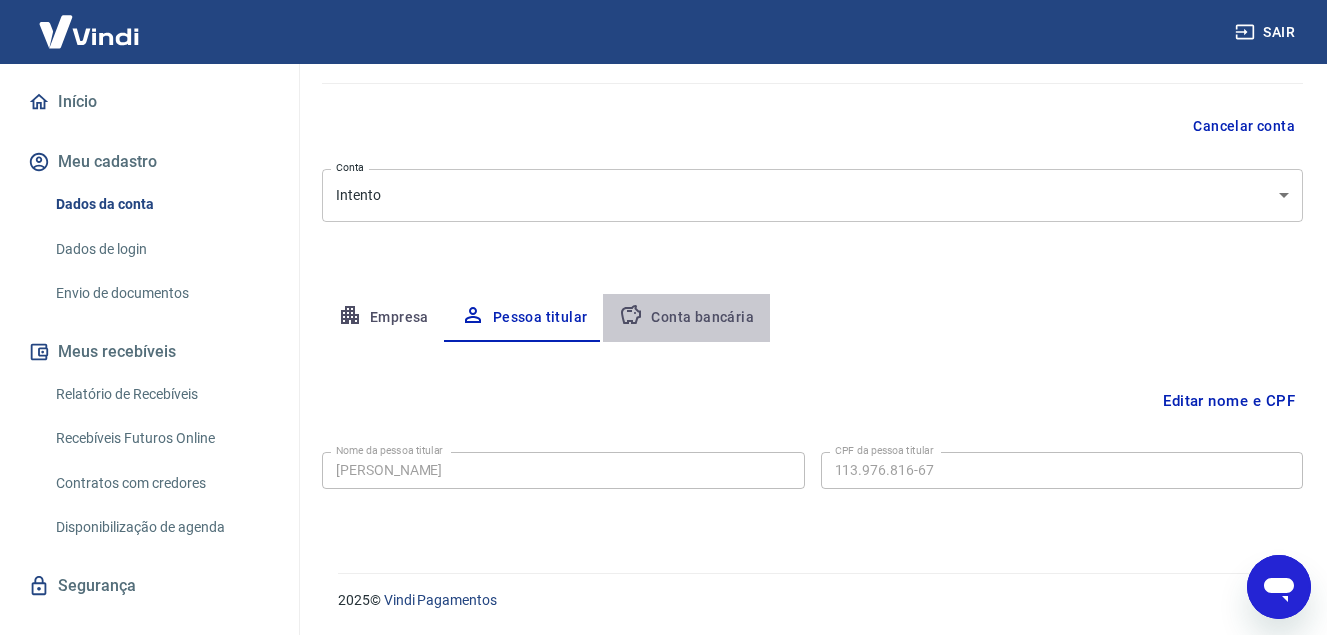 click on "Conta bancária" at bounding box center [686, 318] 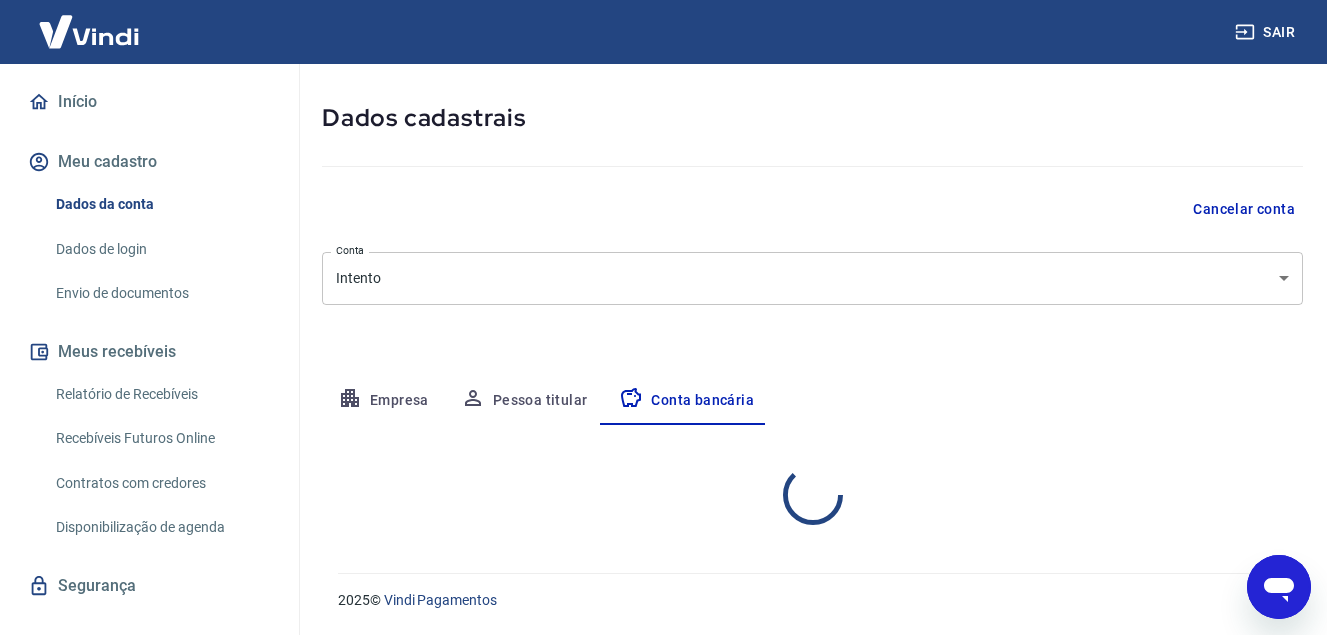 scroll, scrollTop: 165, scrollLeft: 0, axis: vertical 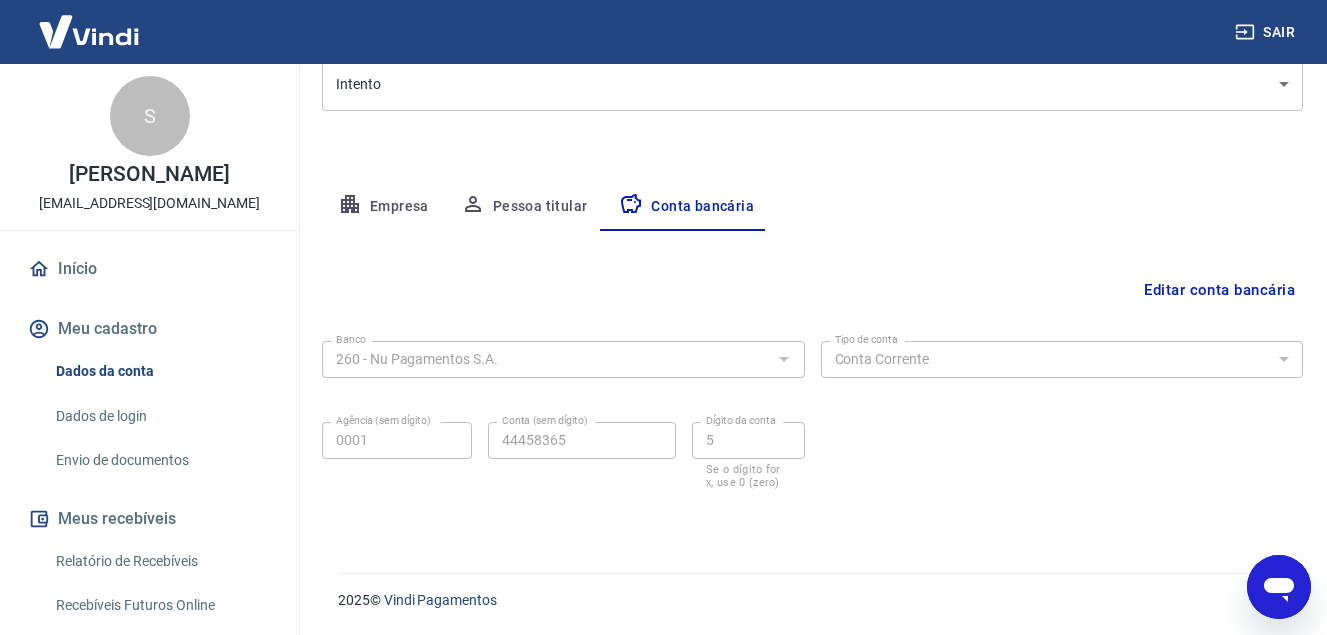click on "S" at bounding box center [150, 116] 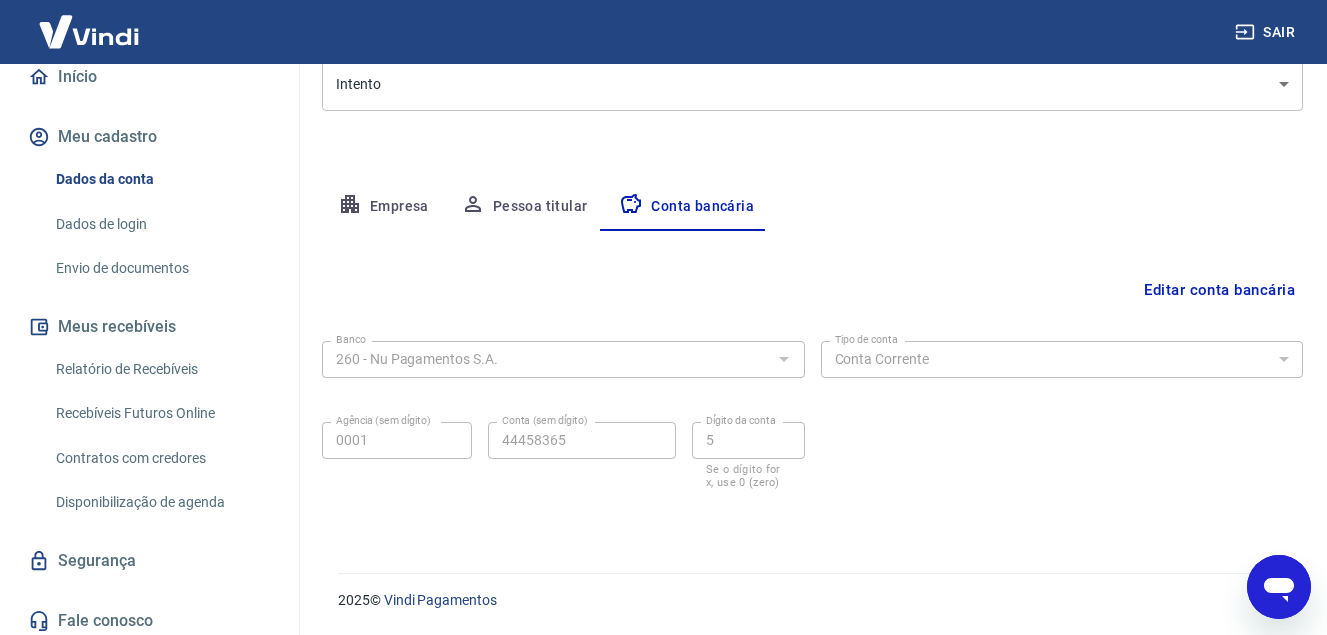 scroll, scrollTop: 204, scrollLeft: 0, axis: vertical 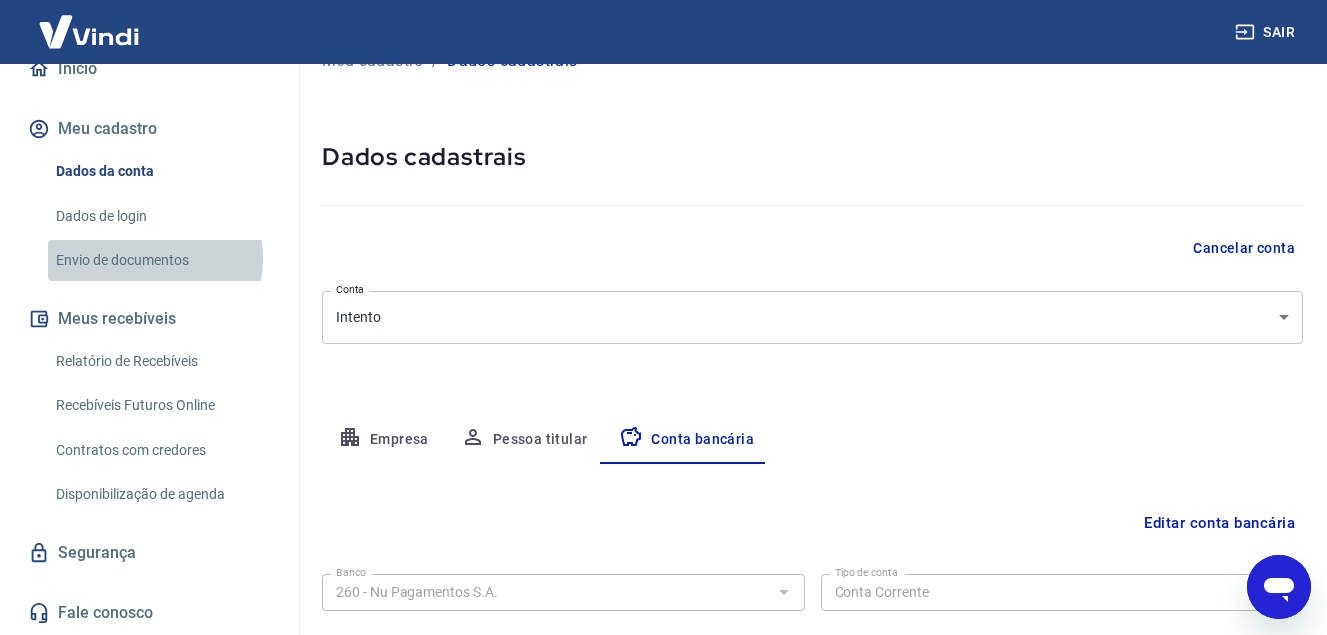click on "Envio de documentos" at bounding box center [161, 260] 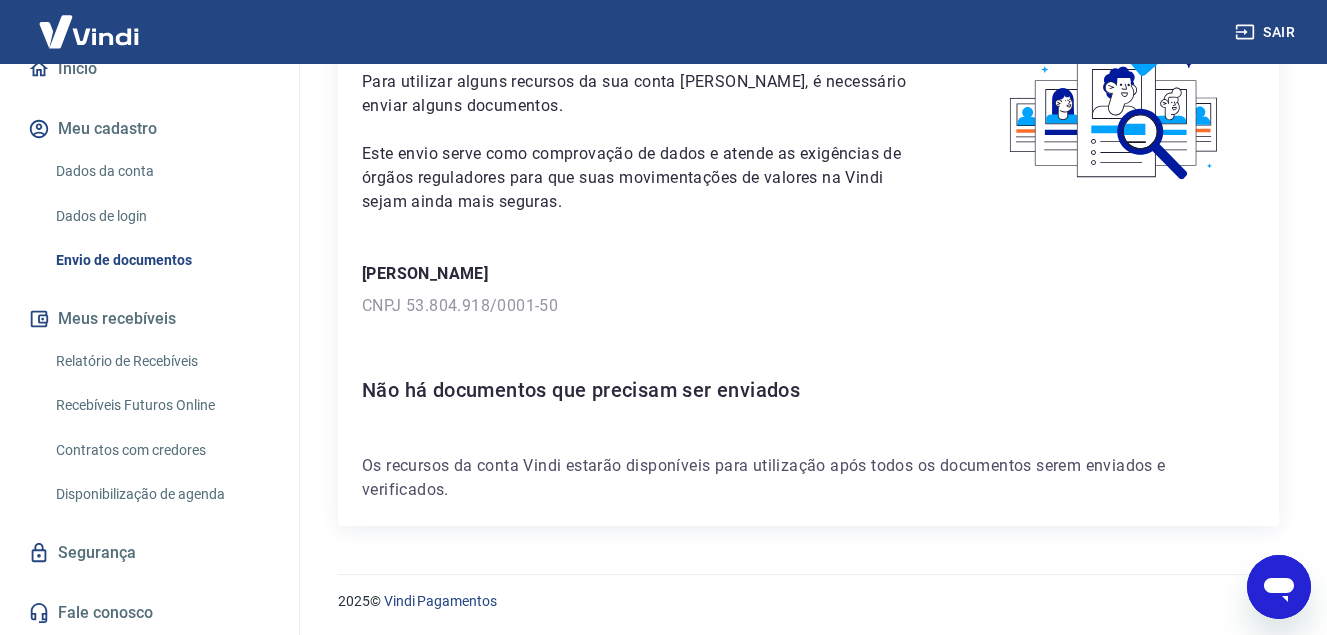 scroll, scrollTop: 139, scrollLeft: 0, axis: vertical 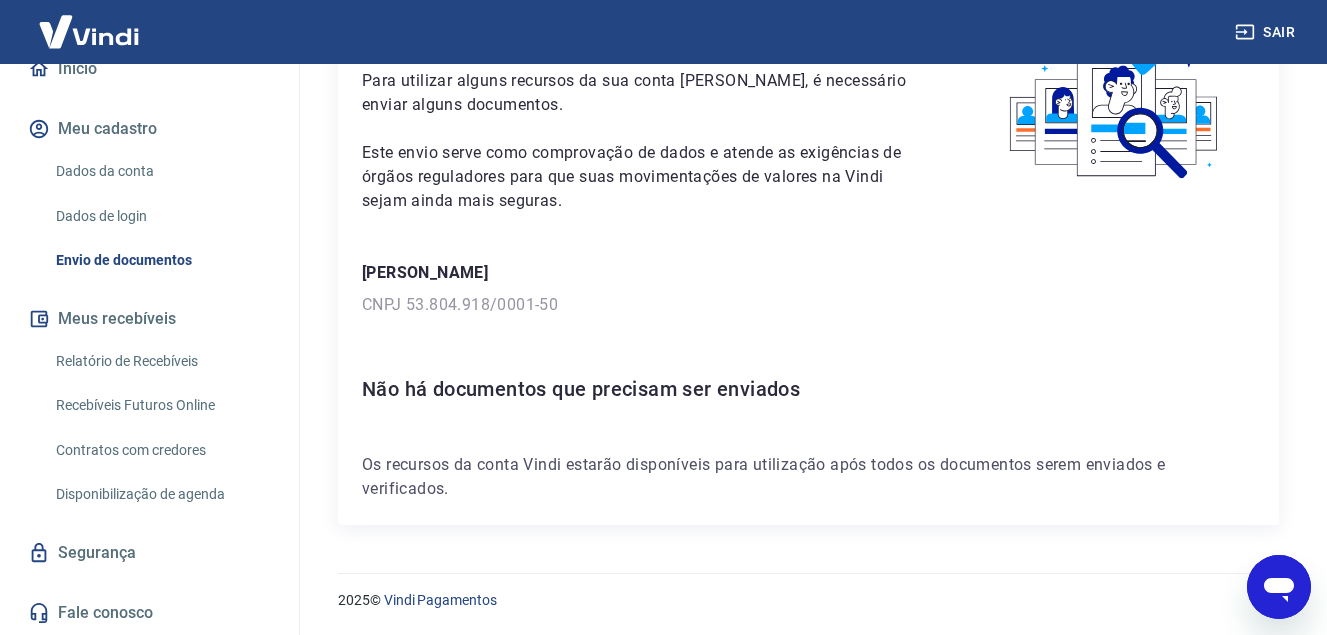 click on "Não há documentos que precisam ser enviados" at bounding box center (808, 389) 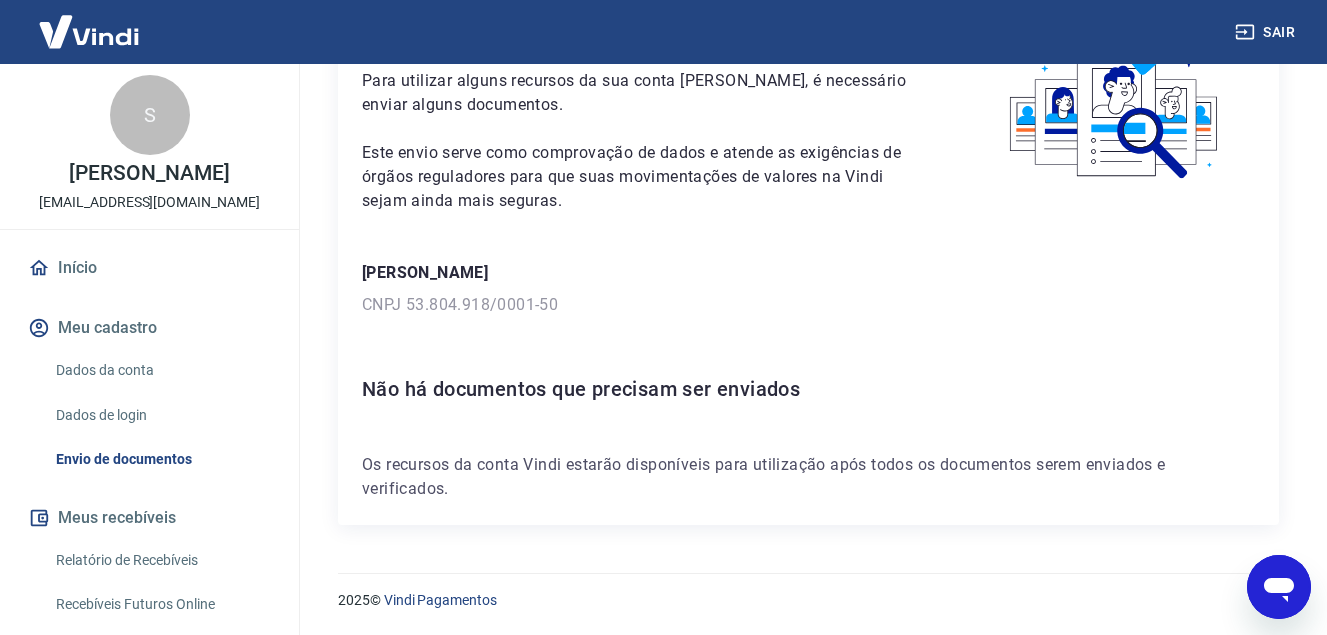 scroll, scrollTop: 0, scrollLeft: 0, axis: both 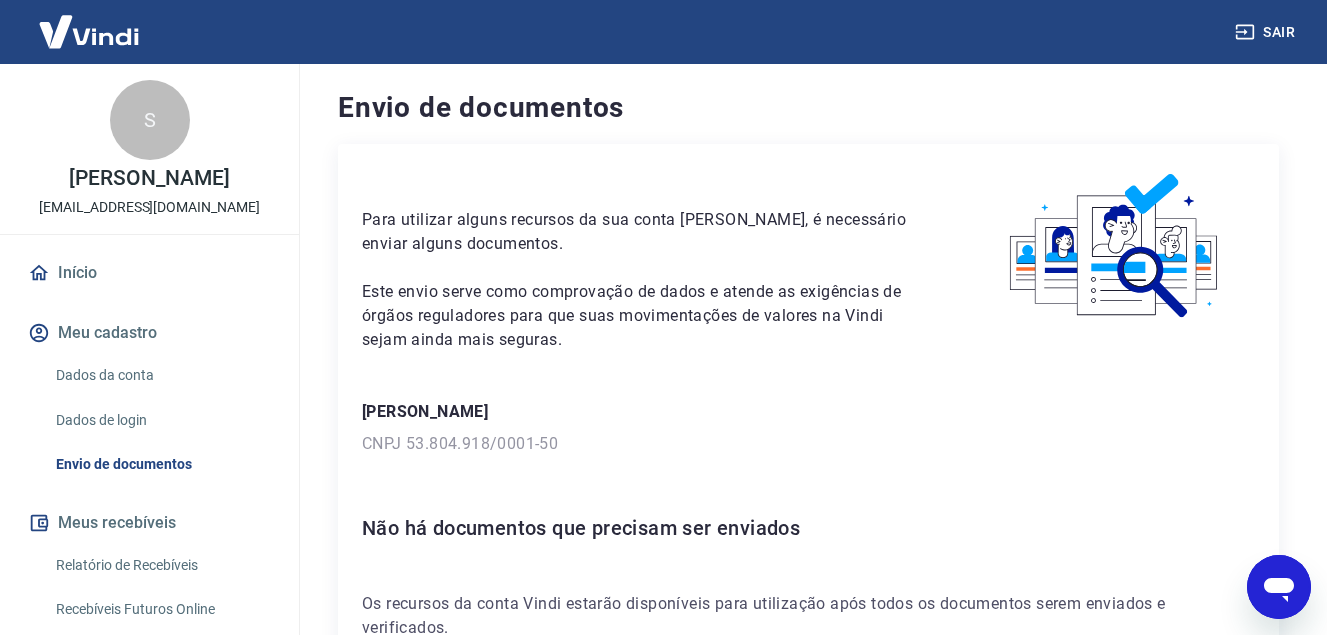 type on "x" 